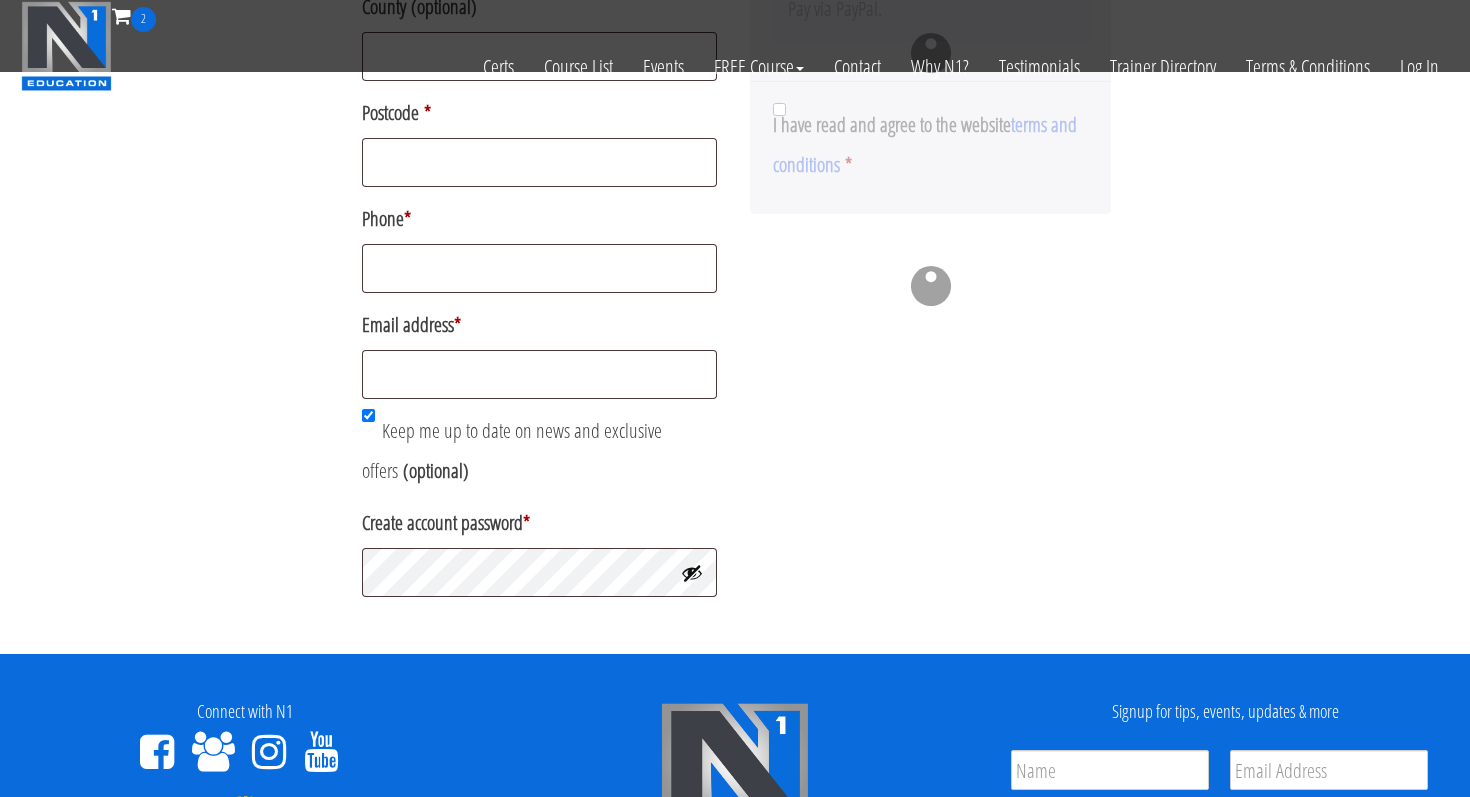 scroll, scrollTop: 1201, scrollLeft: 0, axis: vertical 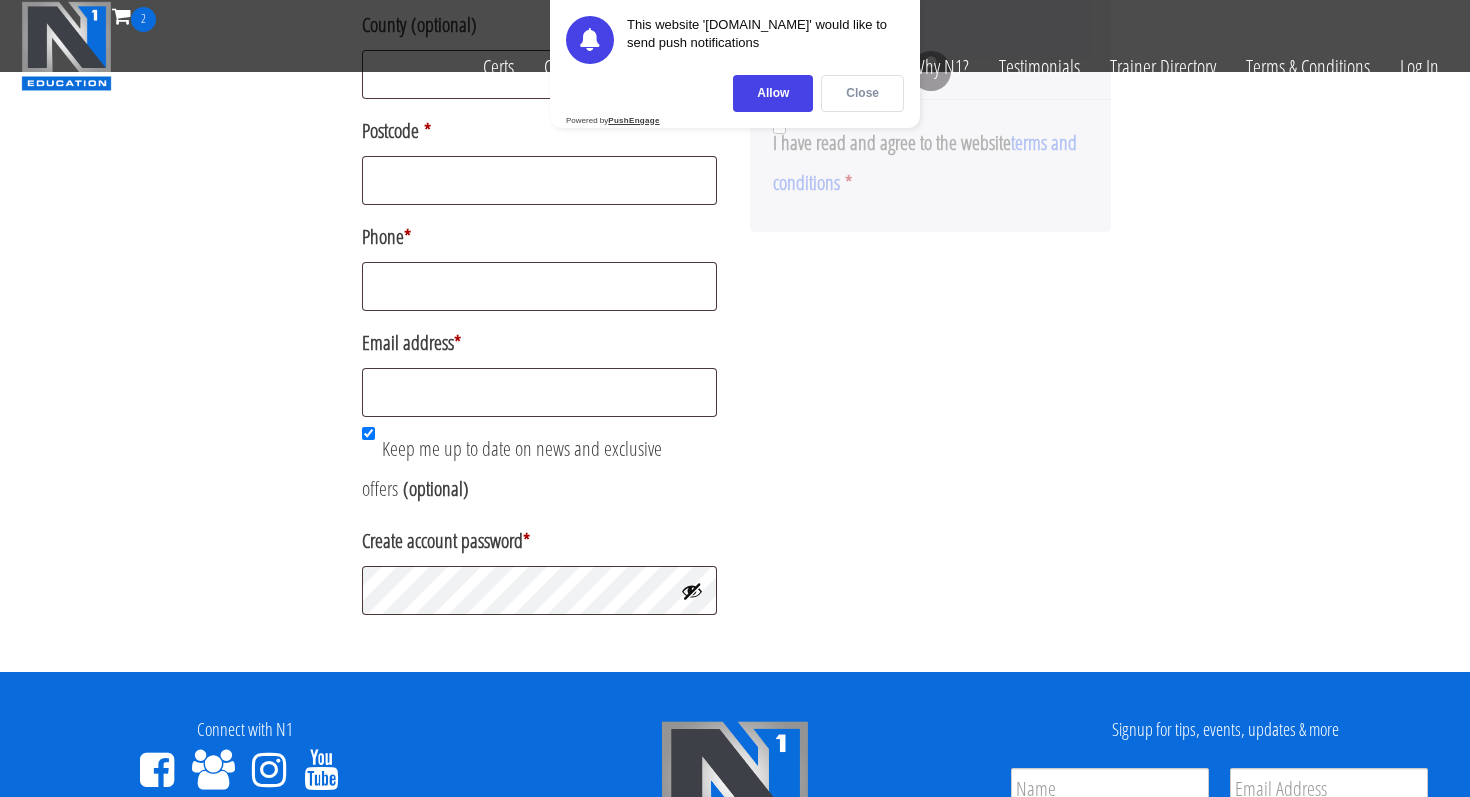 click on "Close" at bounding box center [862, 93] 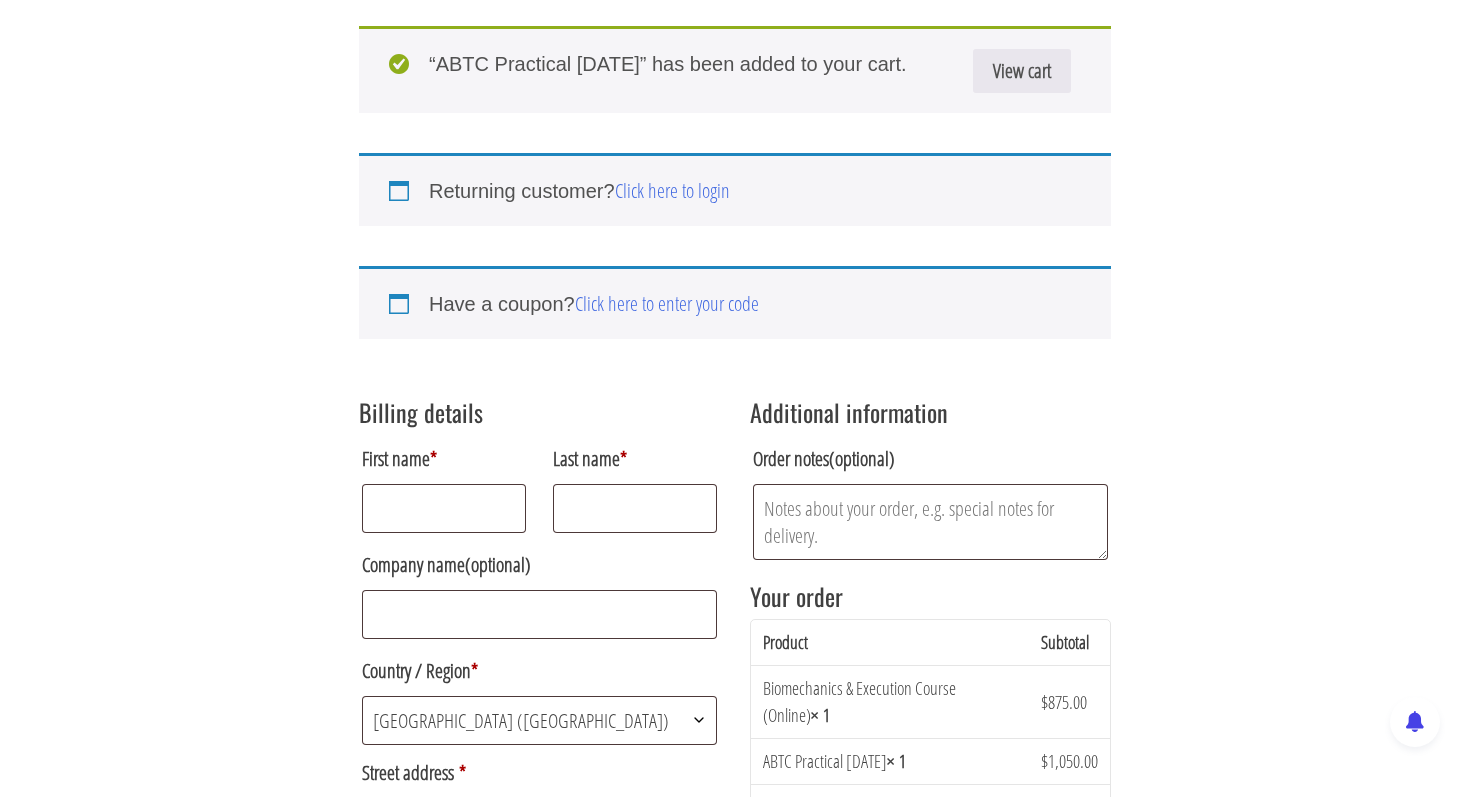 scroll, scrollTop: 314, scrollLeft: 0, axis: vertical 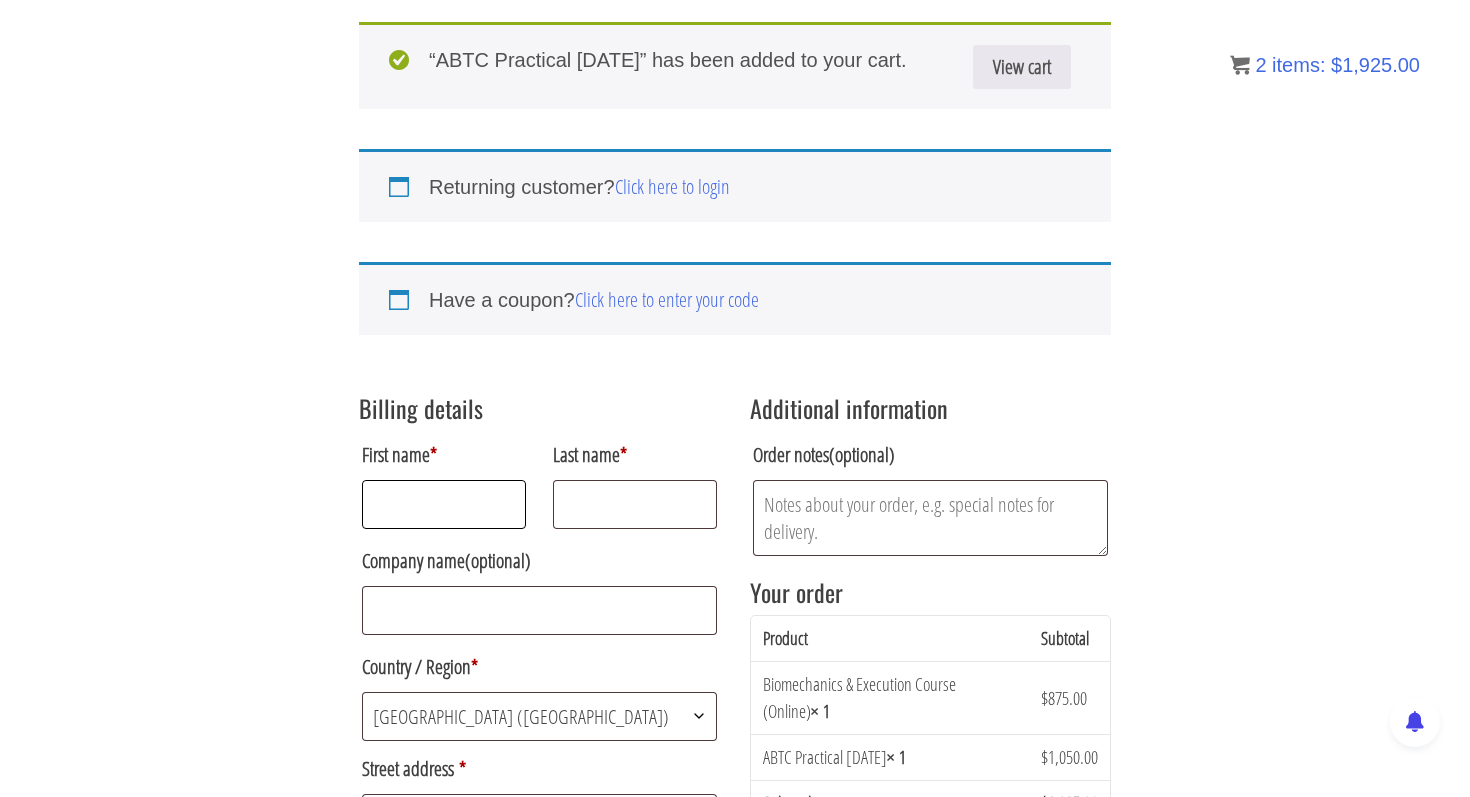 click on "First name  *" at bounding box center (444, 504) 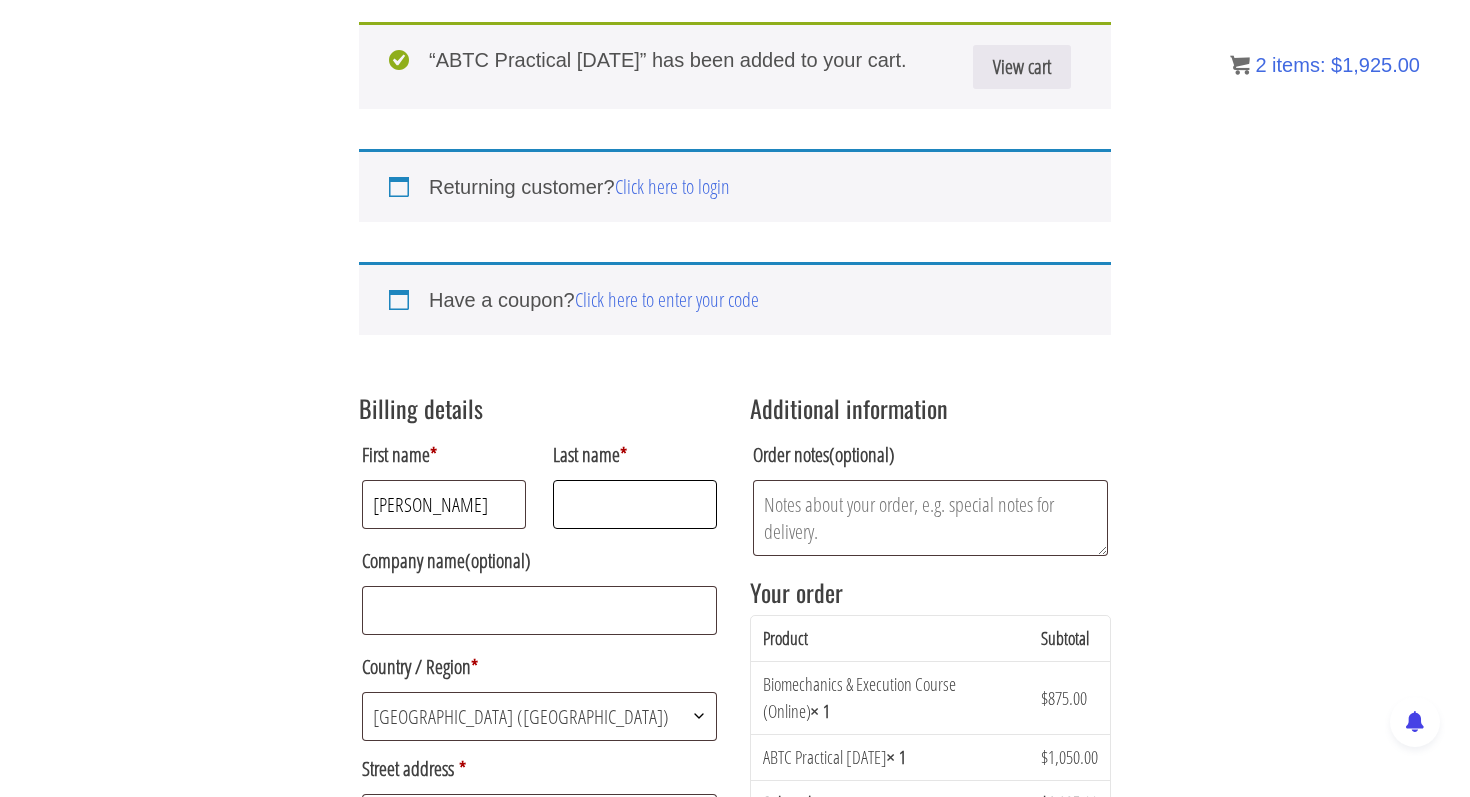 type on "Amin" 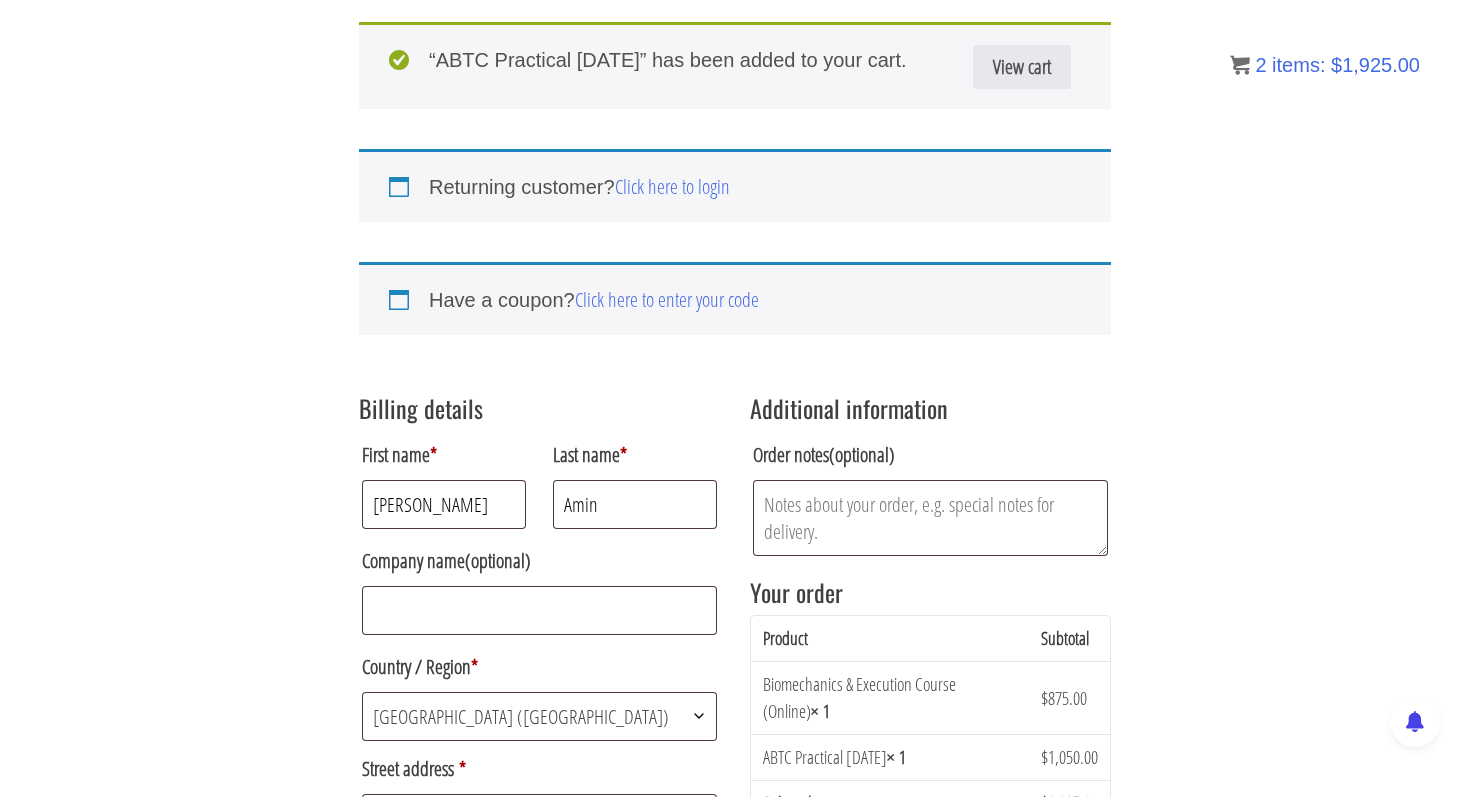 type on "Body Training Brigade" 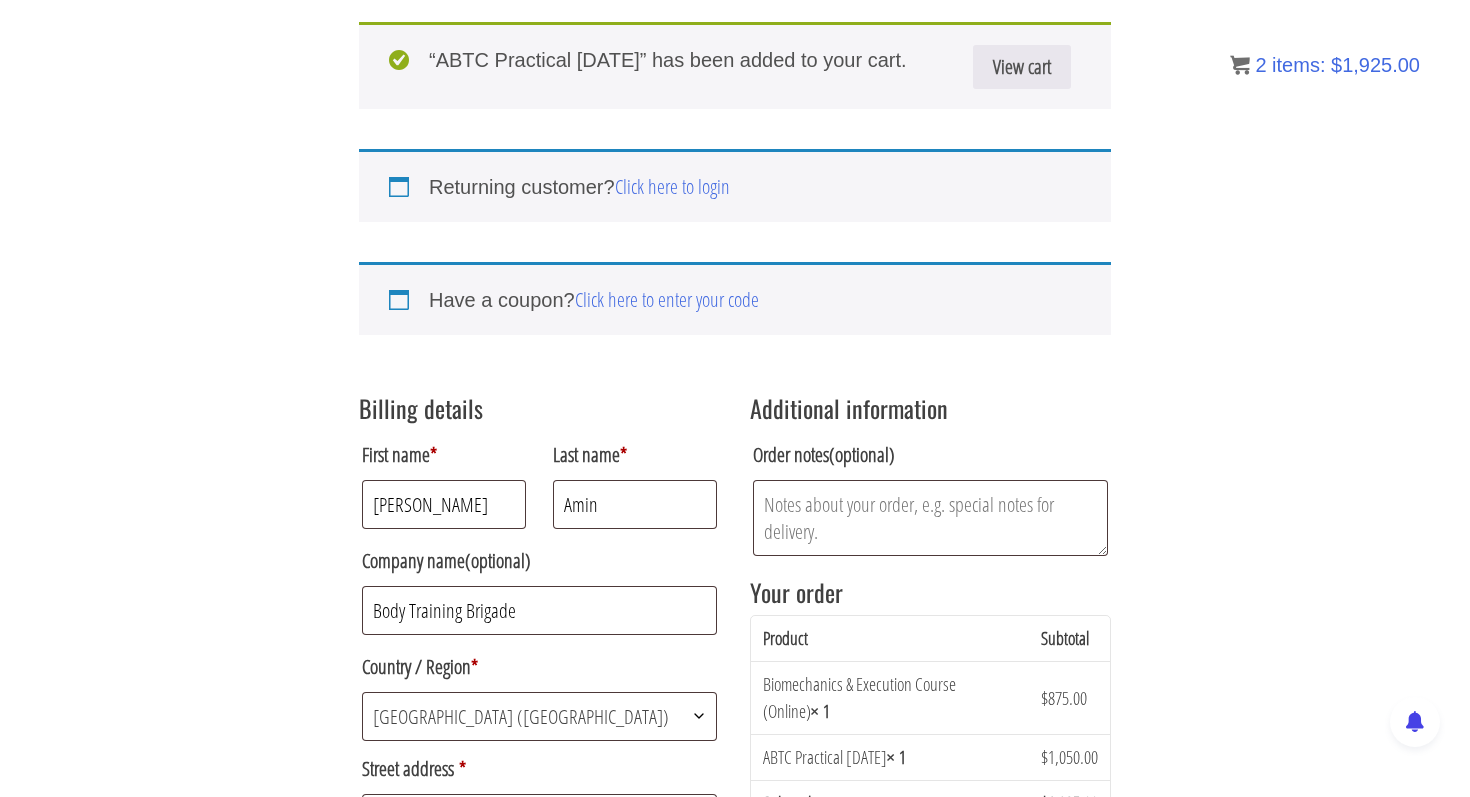 type on "[STREET_ADDRESS]" 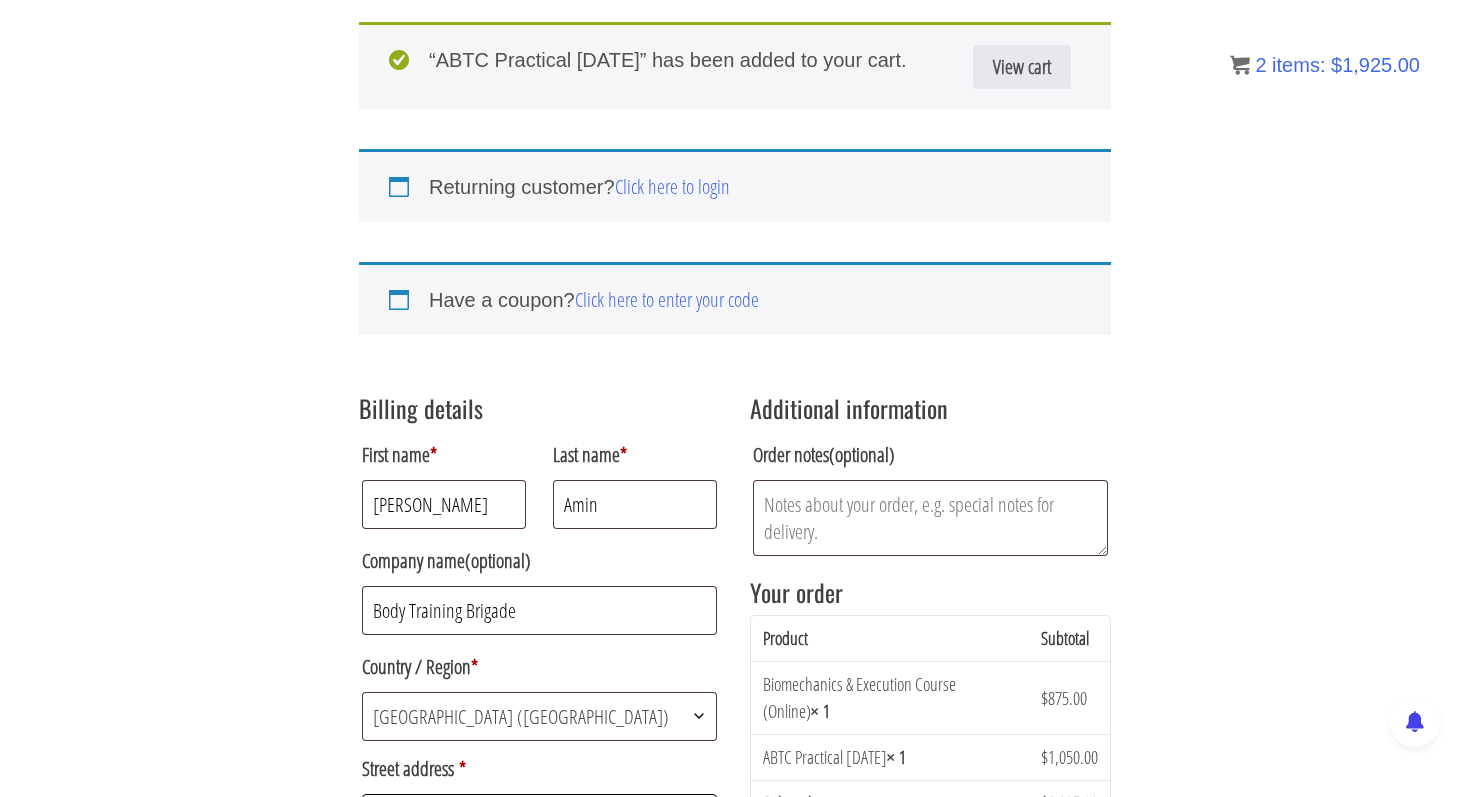 type on "[GEOGRAPHIC_DATA]" 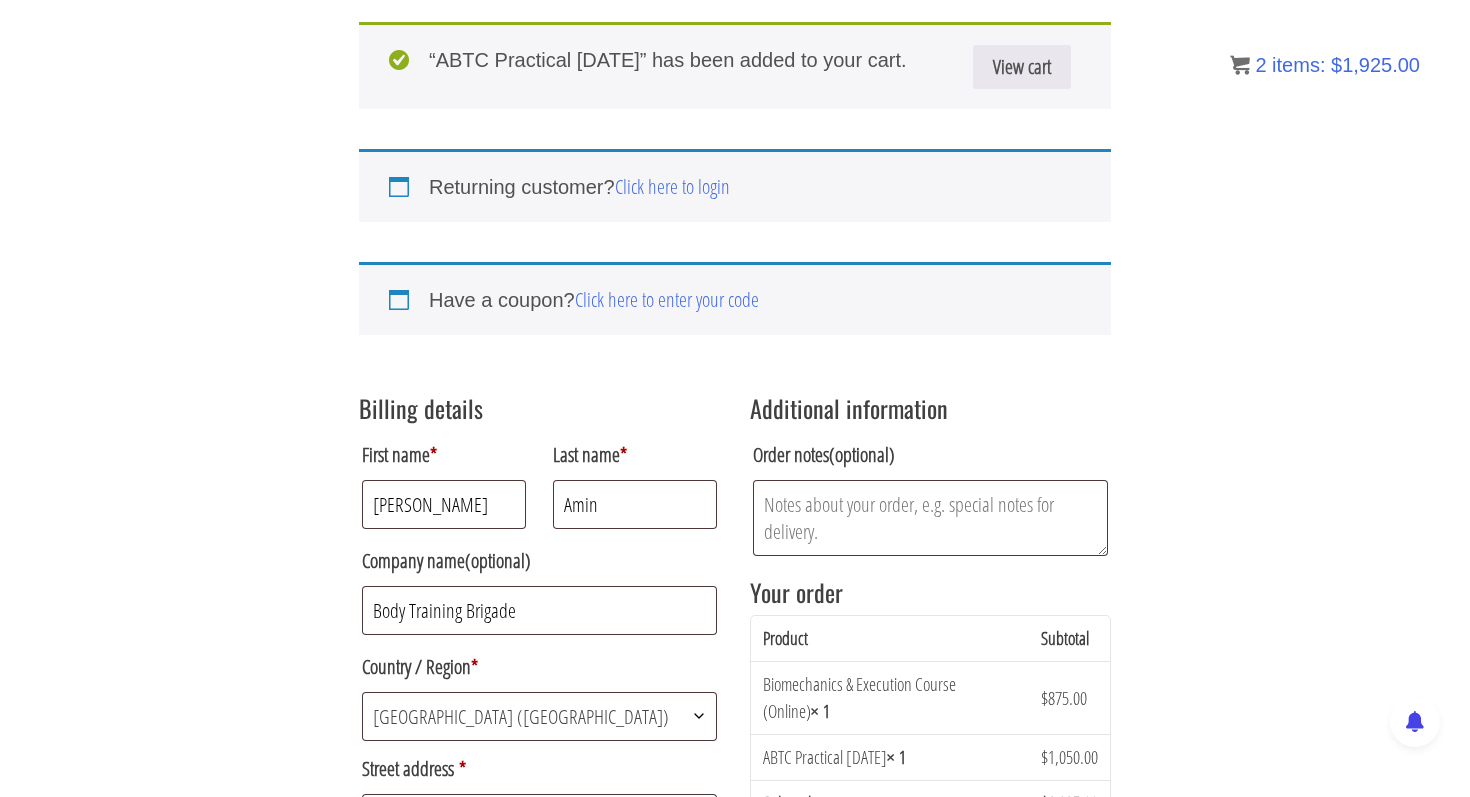 type on "[GEOGRAPHIC_DATA]" 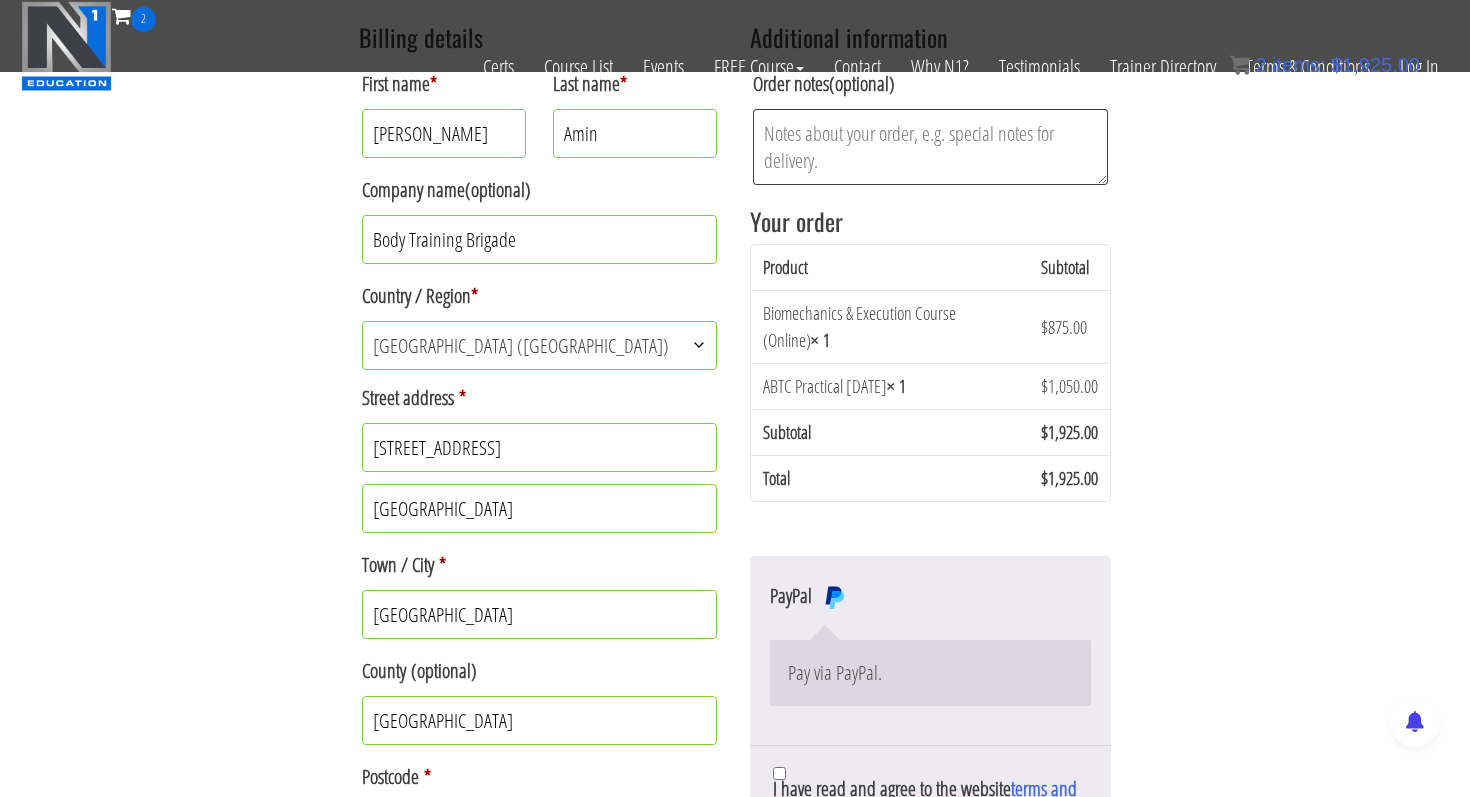 scroll, scrollTop: 593, scrollLeft: 0, axis: vertical 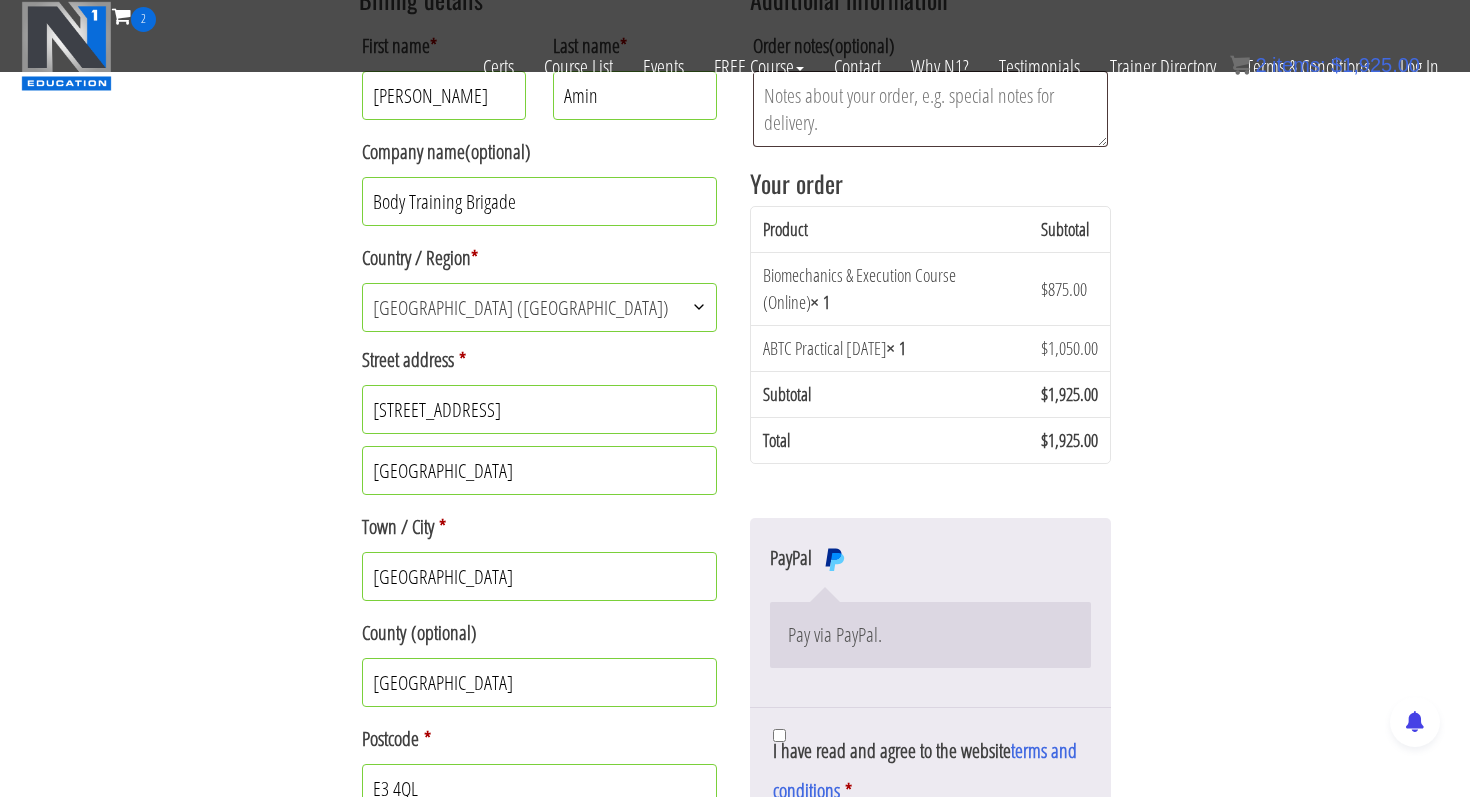click on "Body Training Brigade" at bounding box center [539, 201] 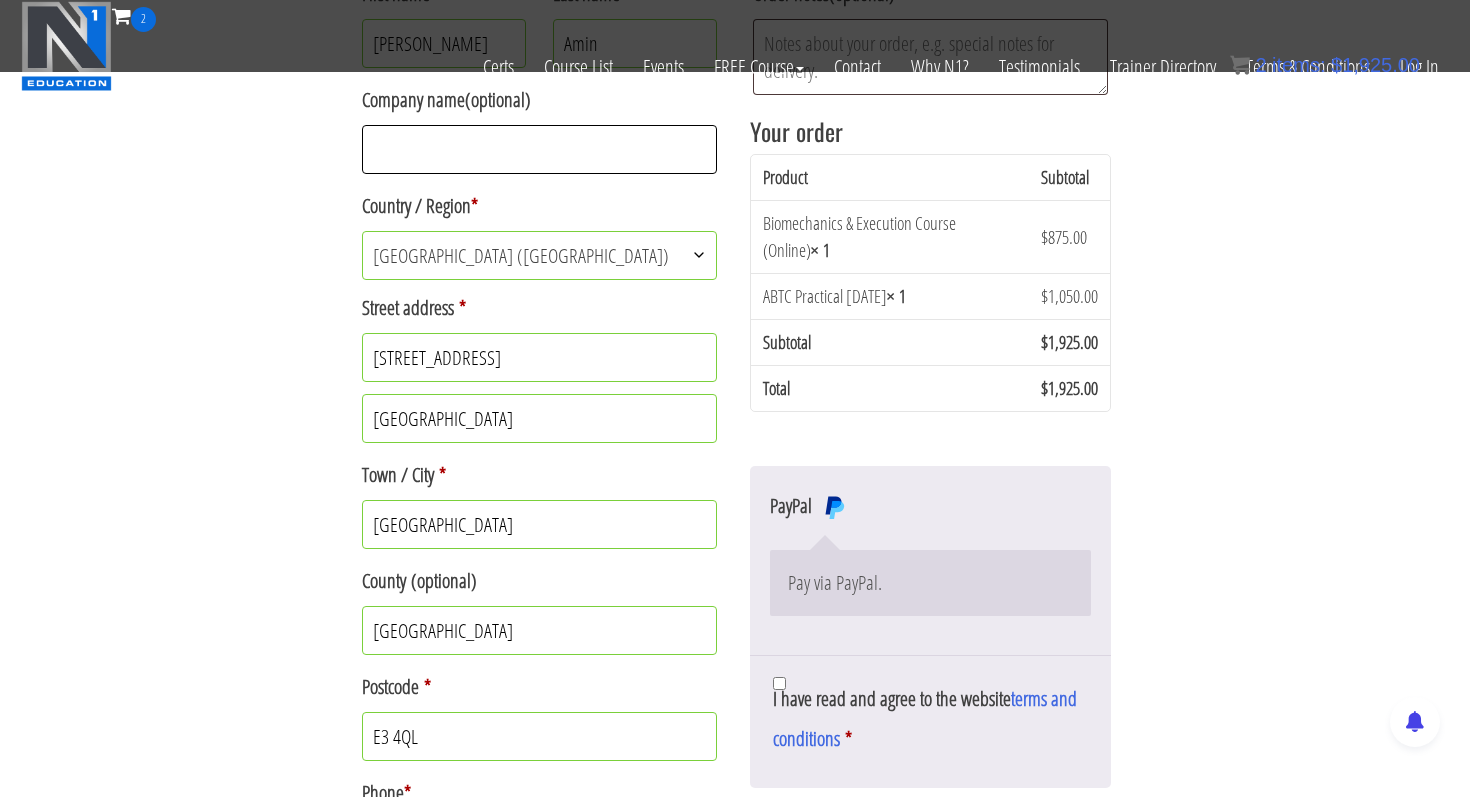 scroll, scrollTop: 657, scrollLeft: 0, axis: vertical 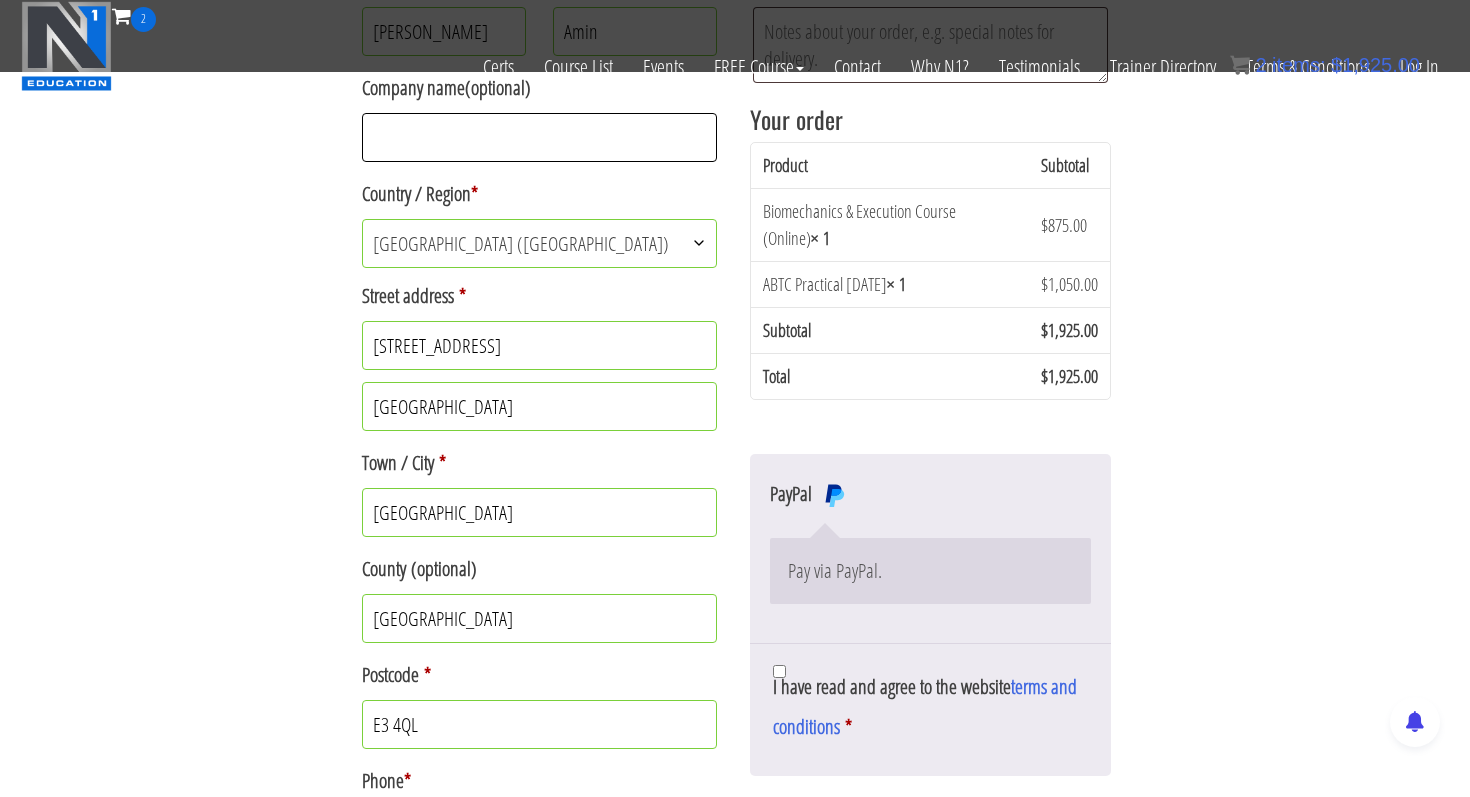 type 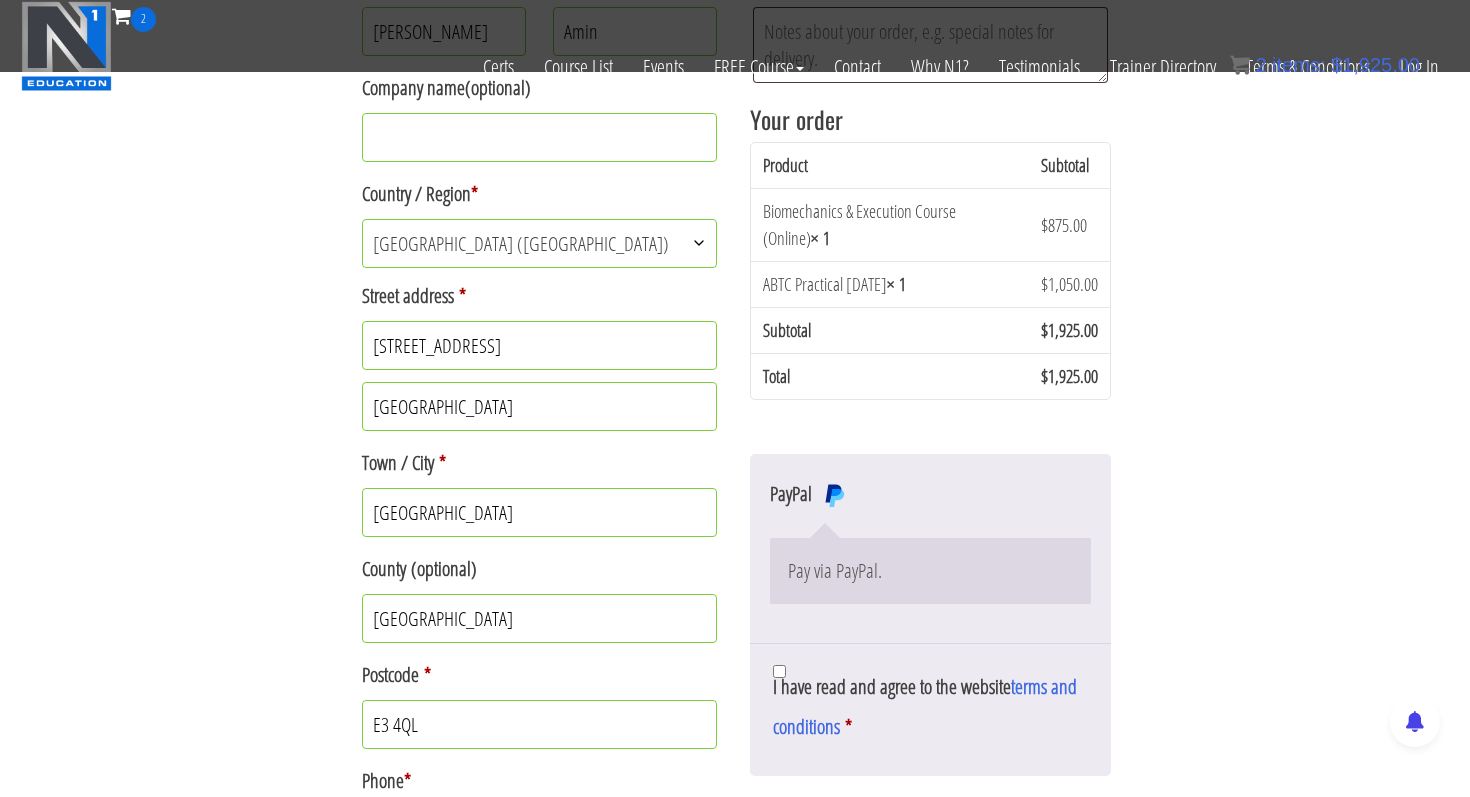 drag, startPoint x: 492, startPoint y: 410, endPoint x: 314, endPoint y: 410, distance: 178 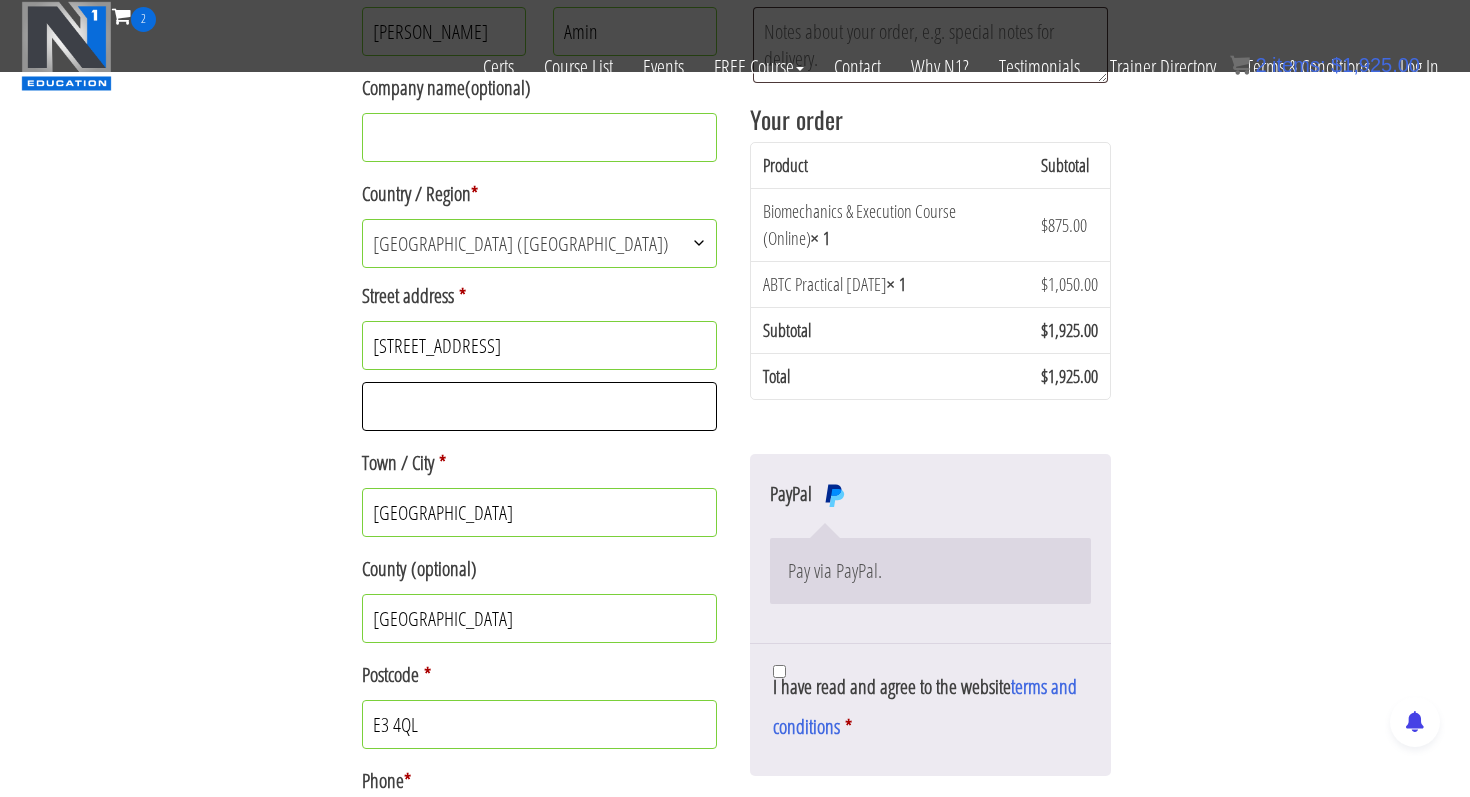 type 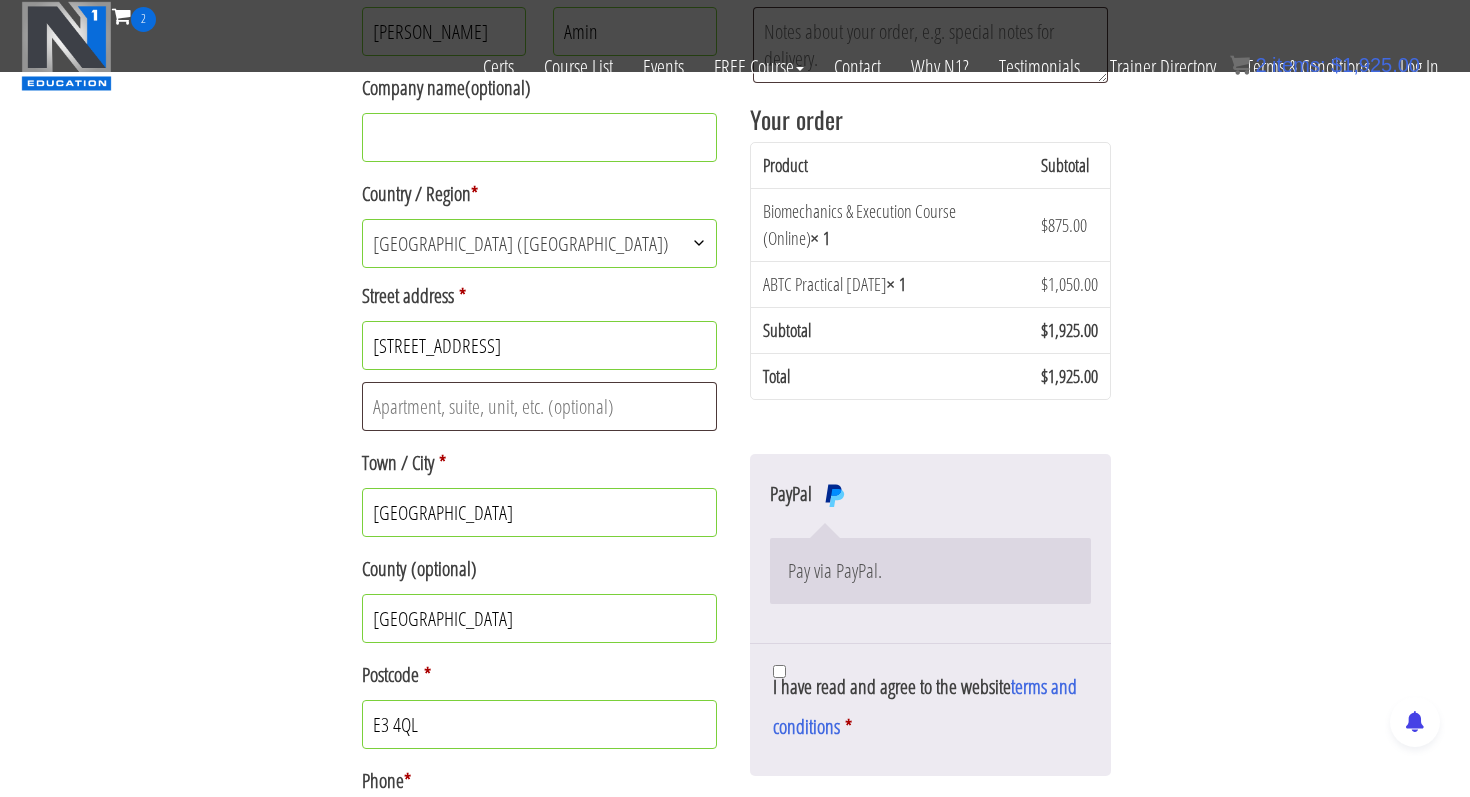 click on "“Biomechanics & Execution Course (Online)” has been added to your cart.  View cart
“ABTC Practical [DATE]” has been added to your cart.  View cart
Returning customer?  Click here to login
If you have shopped with us before, please enter your details below. If you are a new customer, please proceed to the Billing section.
Username or email  *
Password  *
Remember me
Login
Lost your password?
Have a coupon?  Click here to enter your code
If you have a coupon code, please apply it below.
Coupon:
Apply coupon
Billing details
First name  * [PERSON_NAME] Last name  * [PERSON_NAME] Company name  (optional) Country / Region  * Select a country / region… [GEOGRAPHIC_DATA] [GEOGRAPHIC_DATA] [GEOGRAPHIC_DATA] [GEOGRAPHIC_DATA] [US_STATE] [GEOGRAPHIC_DATA] [GEOGRAPHIC_DATA] [GEOGRAPHIC_DATA] [GEOGRAPHIC_DATA] [GEOGRAPHIC_DATA] [GEOGRAPHIC_DATA]" at bounding box center [735, 279] 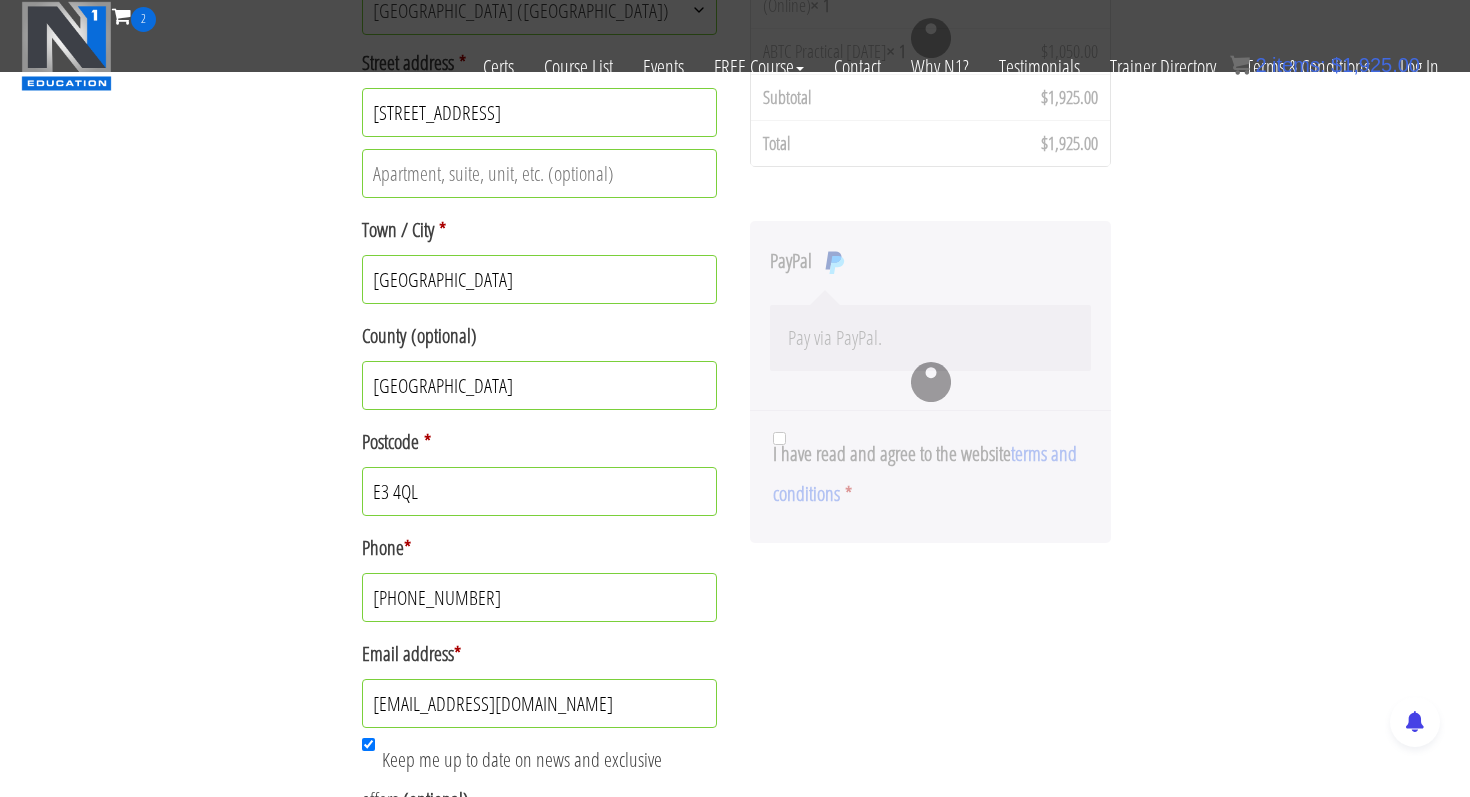 scroll, scrollTop: 900, scrollLeft: 0, axis: vertical 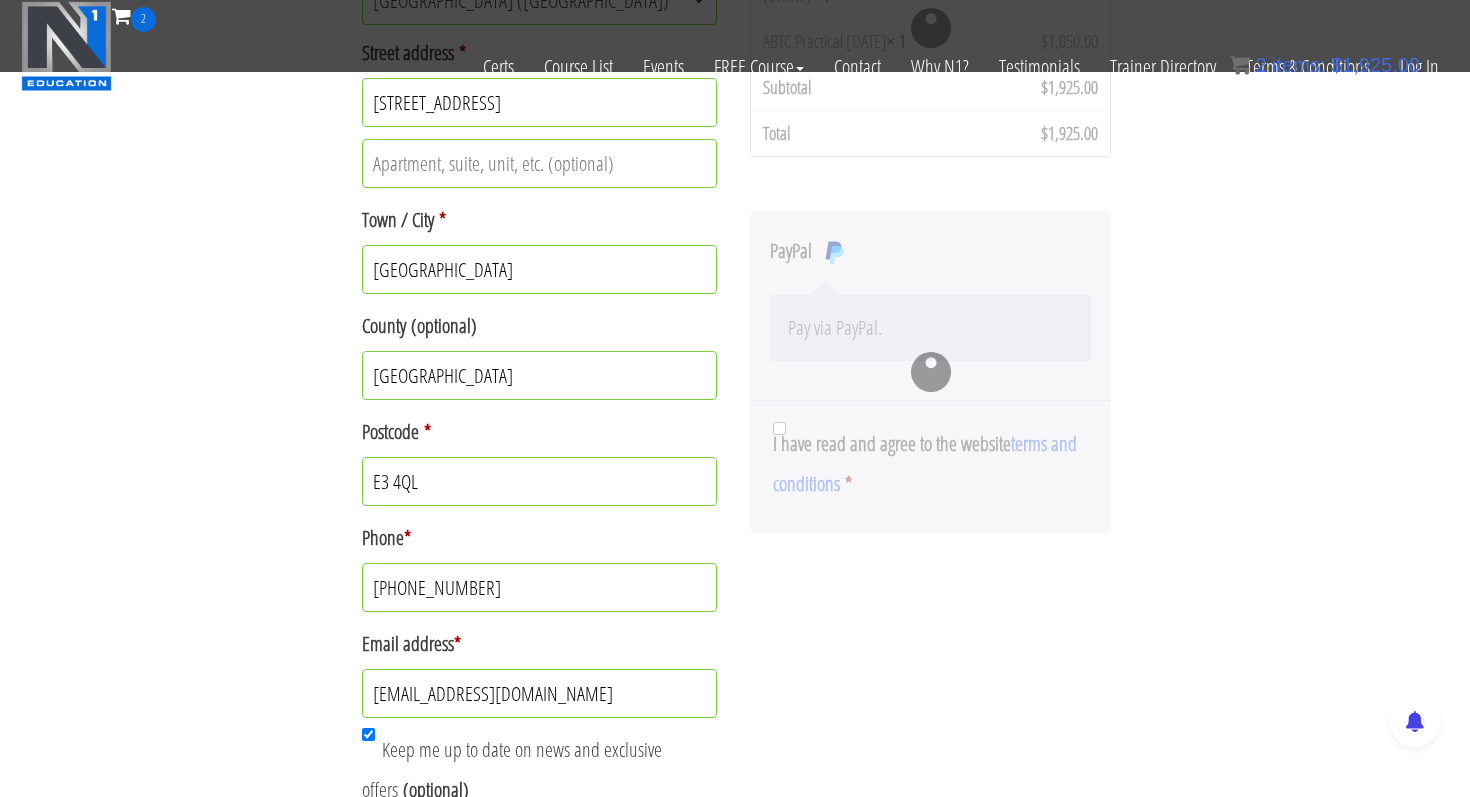 drag, startPoint x: 500, startPoint y: 379, endPoint x: 323, endPoint y: 379, distance: 177 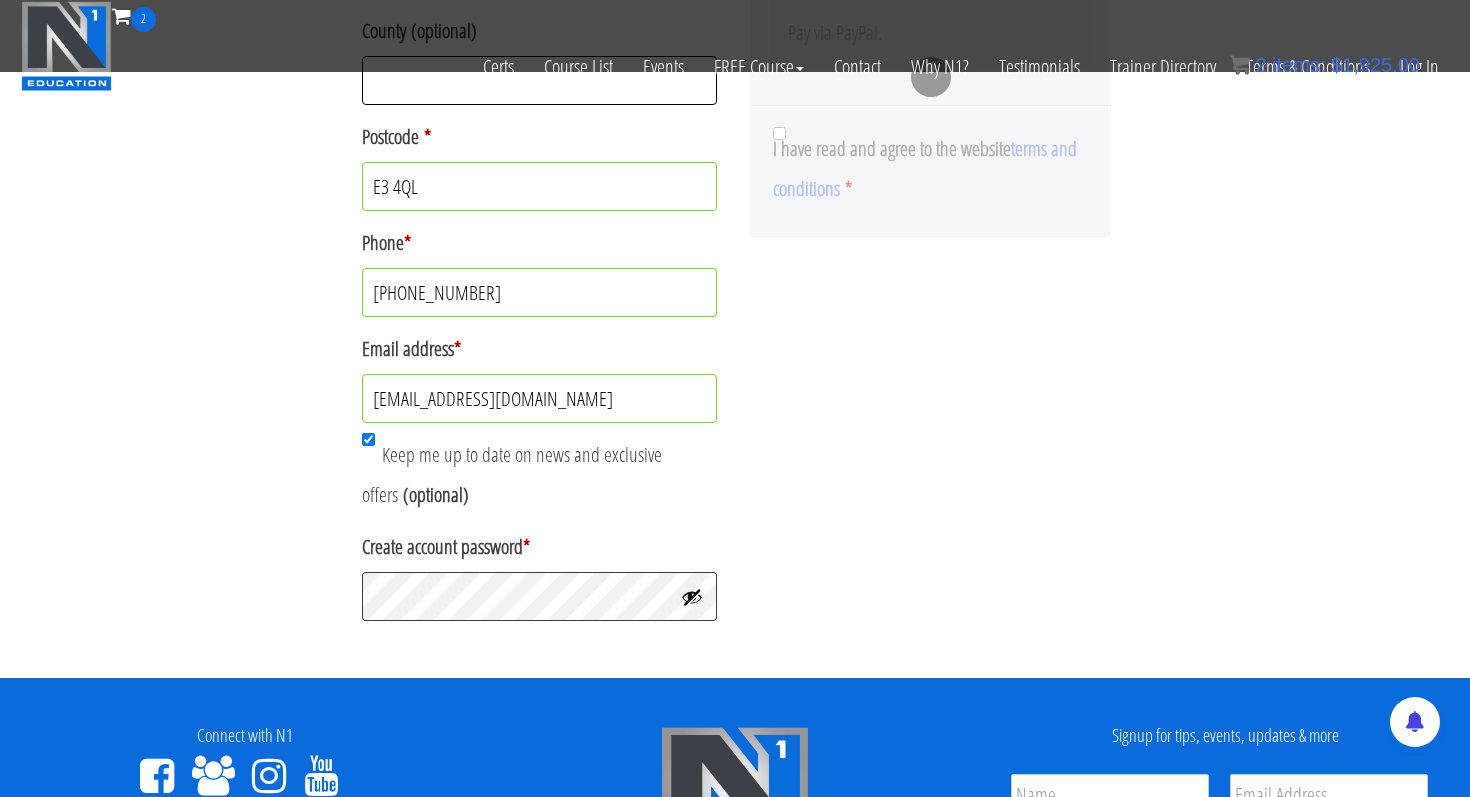 scroll, scrollTop: 1196, scrollLeft: 0, axis: vertical 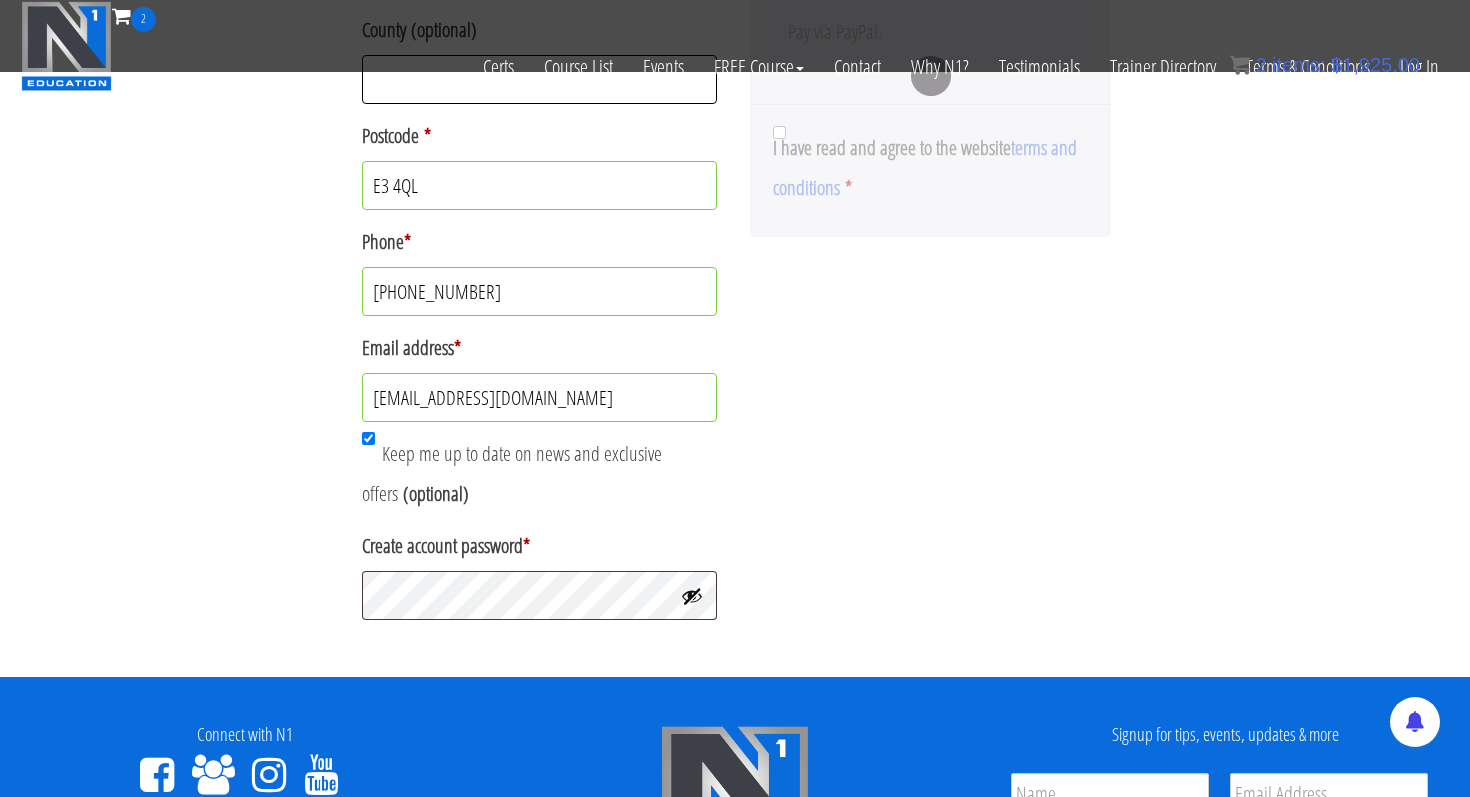 type 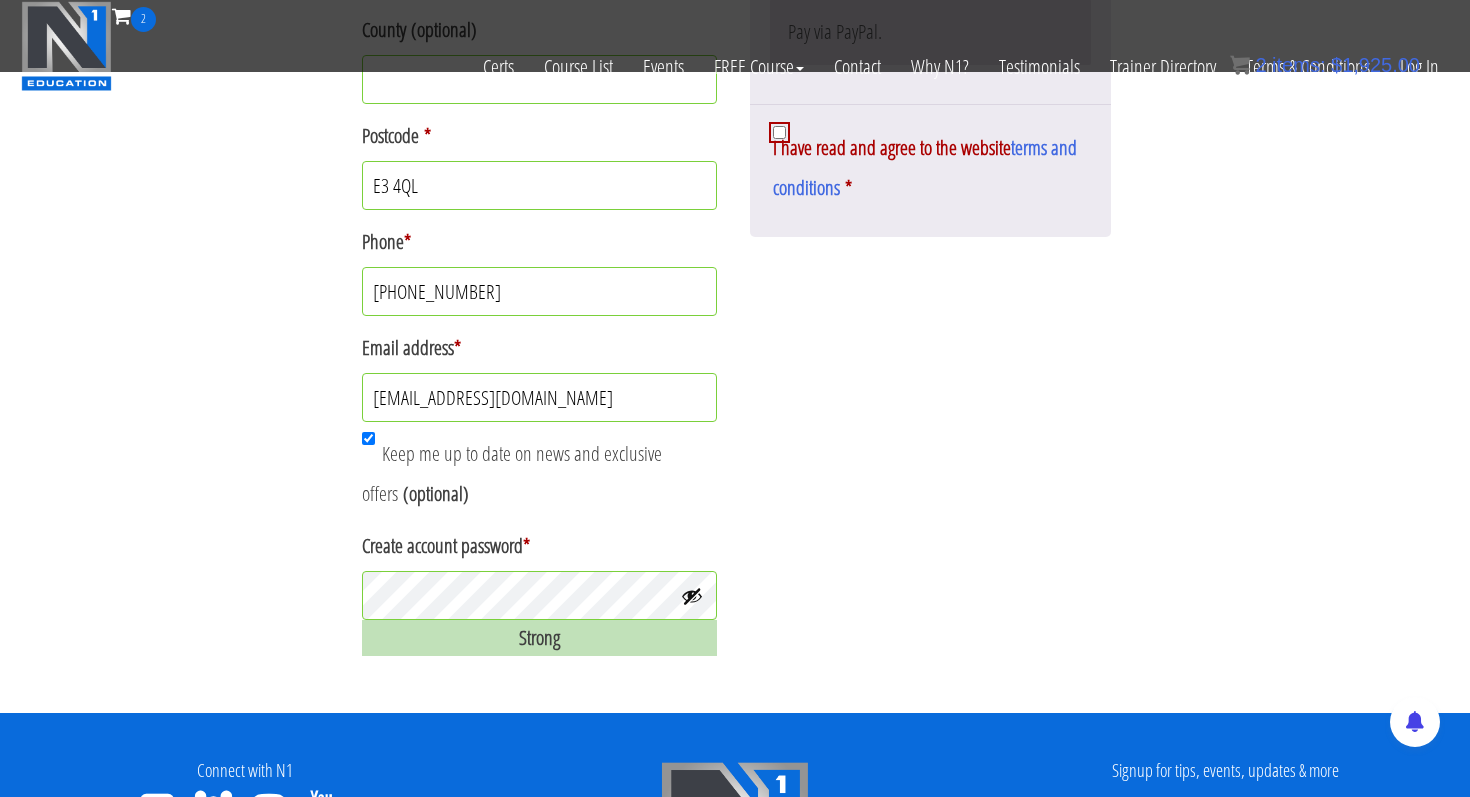 click on "Latest Revision: [DATE]
Non Disclosure Agreement – The Plain and Simple Summary
The plain and simple summary of what you are agreeing to by completing your purchase of the Courses and/or Certifications offered on this site (The Content):
You shall not to share, distribute, or otherwise disseminate The Content contained in these products. You may, and are encouraged to, apply such information for your personal use and/or in your practice.
You shall not attempt to re-teach The Content in any manner that might otherwise compete with or diminish the business of N1 Education, whether or not such action is in return for compensation. Including but not limited to; teaching a seminar, training camp, or webinar; writing articles or blogs, posting social media content (text or video), etc.
The “Legalese” Version:
1. Welcome to N1 Education!
[DOMAIN_NAME]
1.3 Privacy: At N1, we respect the privacy of our users. For details please see our  Privacy Policy.
2.3" at bounding box center (930, 171) 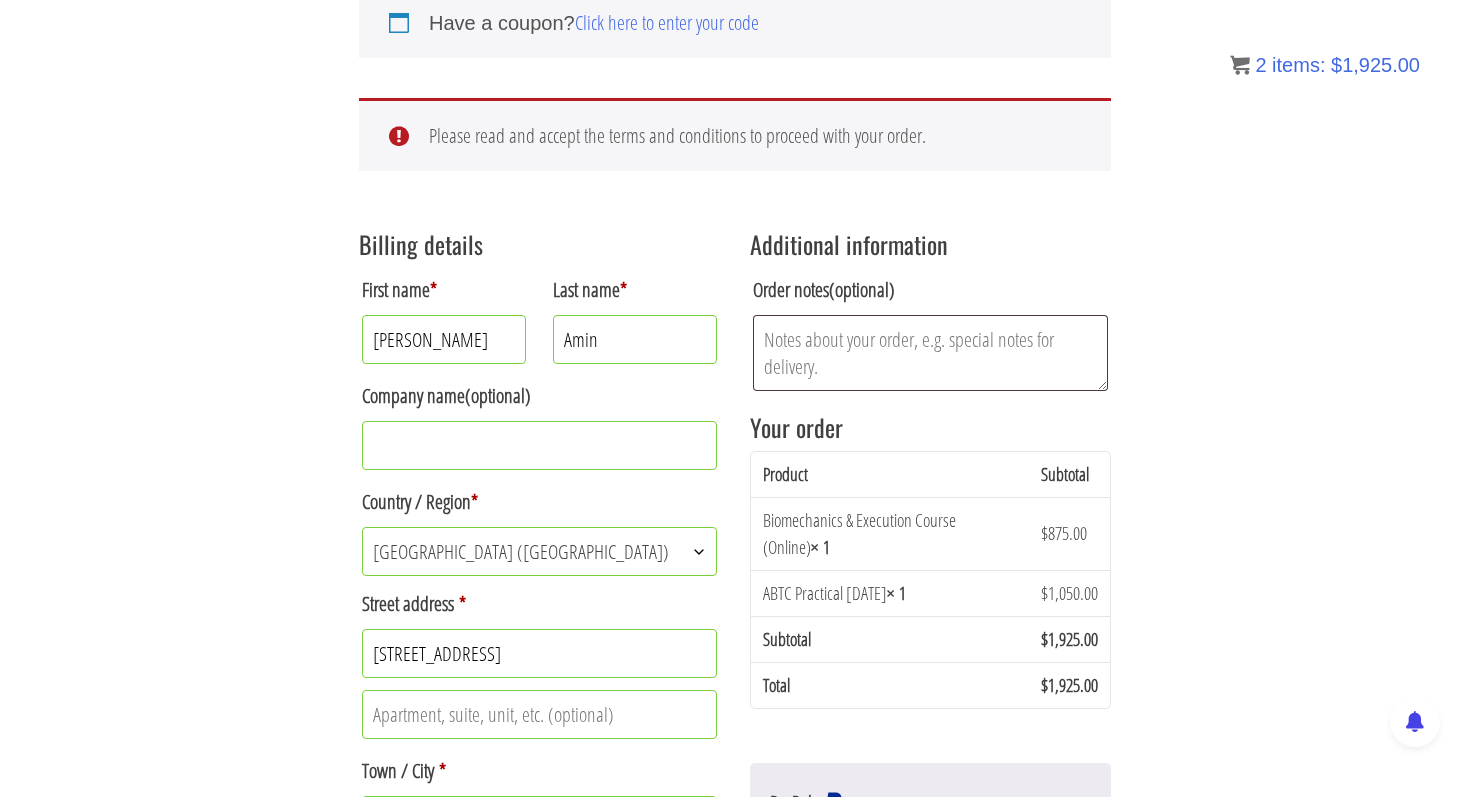 scroll, scrollTop: 334, scrollLeft: 0, axis: vertical 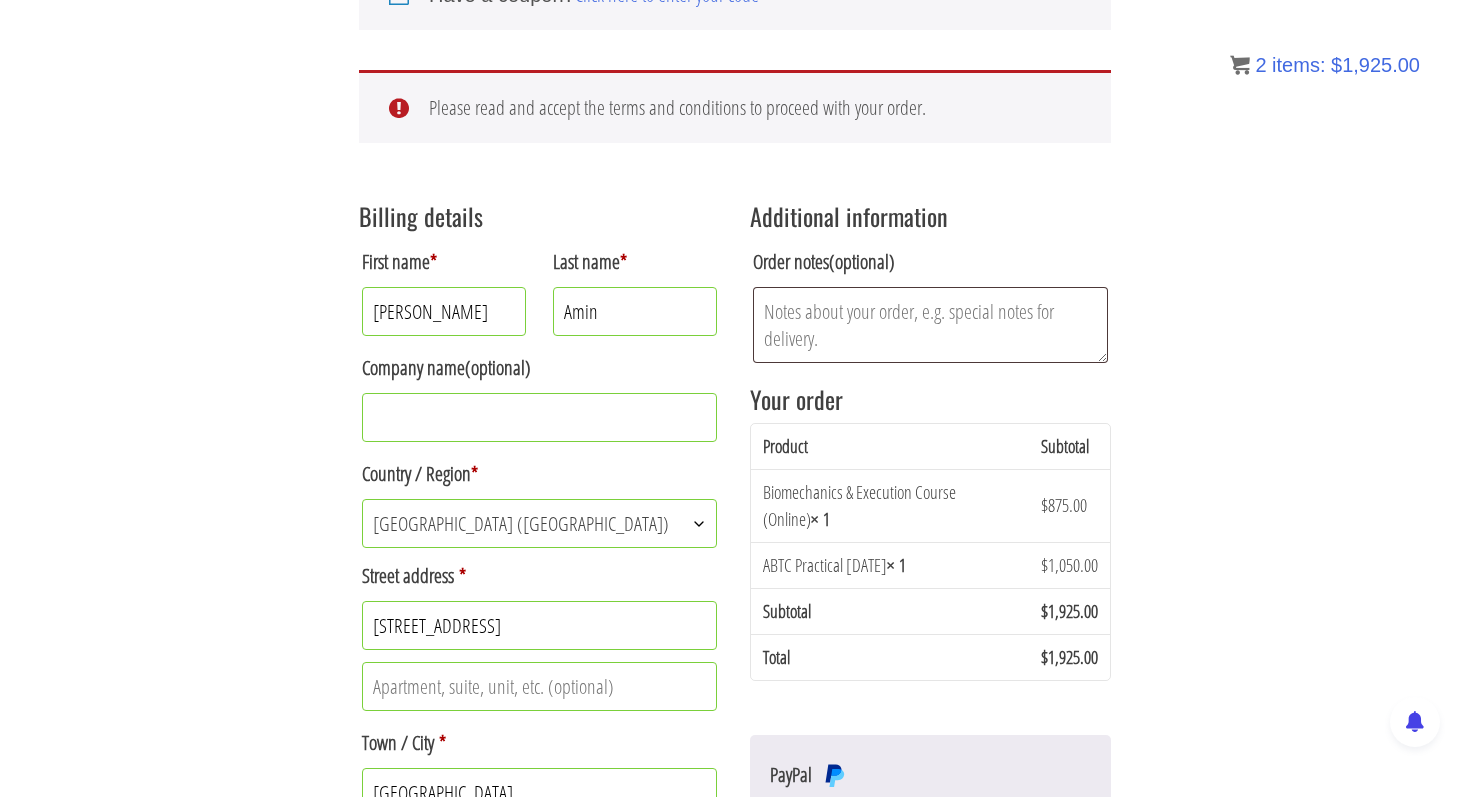 drag, startPoint x: 811, startPoint y: 569, endPoint x: 904, endPoint y: 569, distance: 93 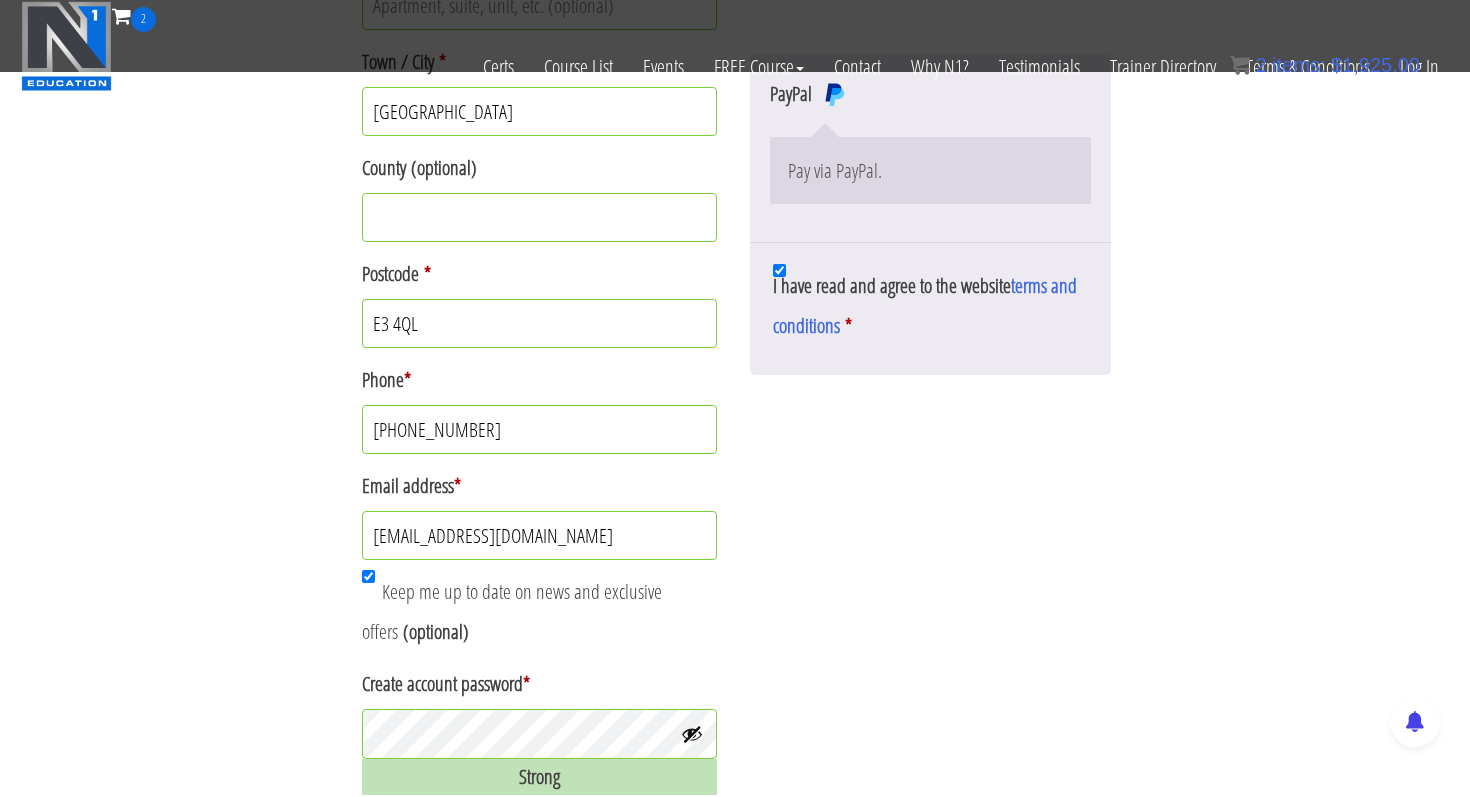 scroll, scrollTop: 926, scrollLeft: 0, axis: vertical 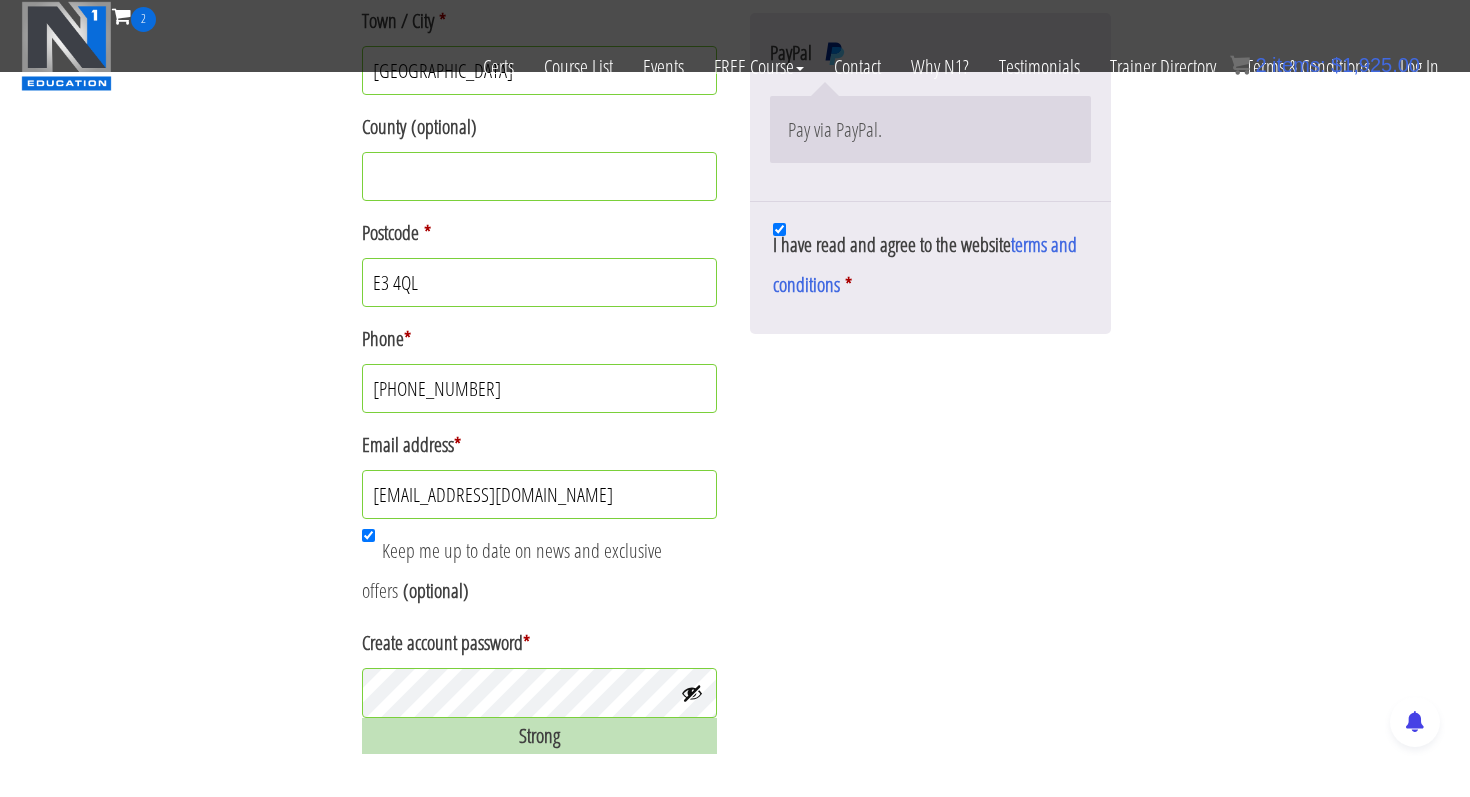 click on "Pay via PayPal." at bounding box center [930, 130] 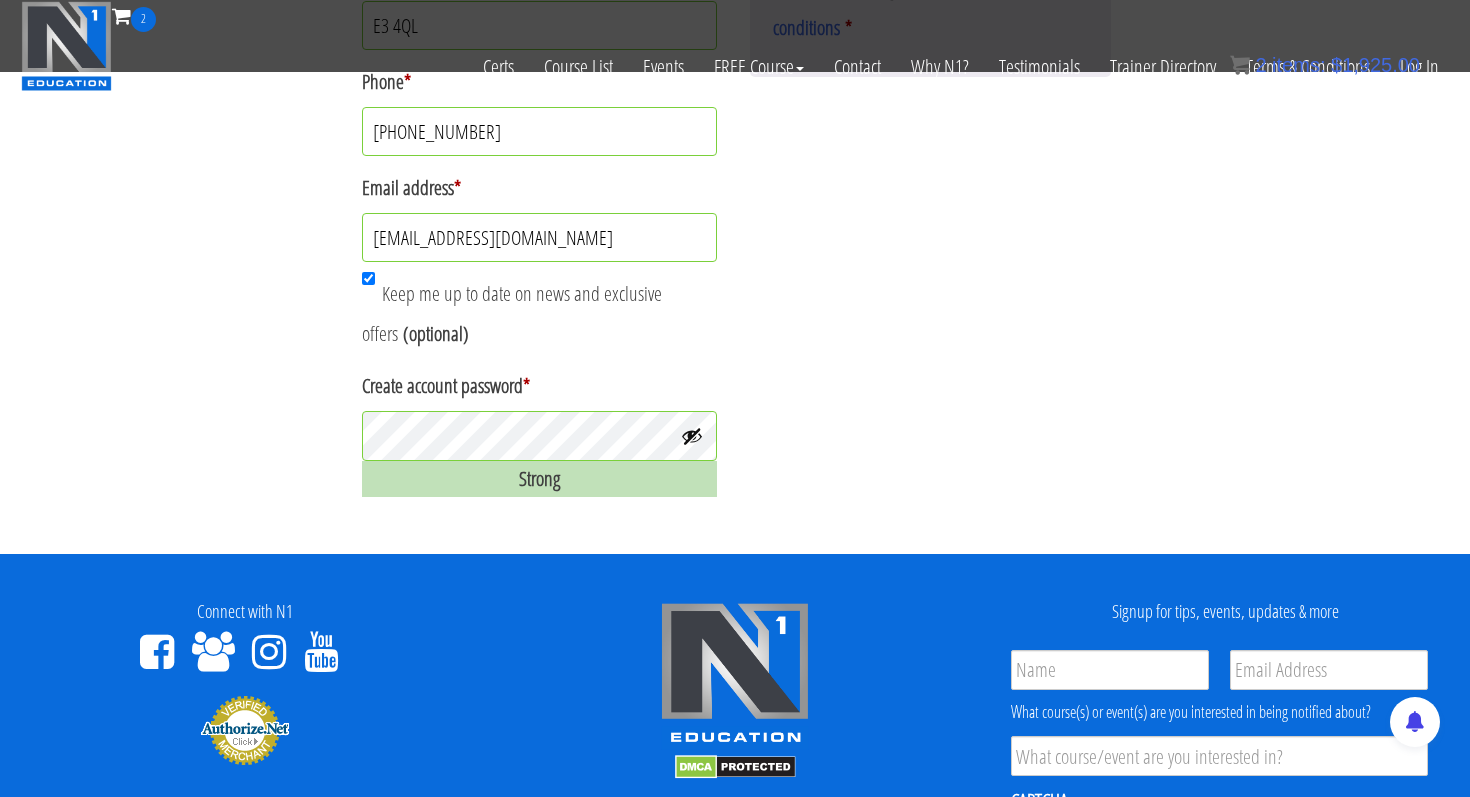 scroll, scrollTop: 1190, scrollLeft: 0, axis: vertical 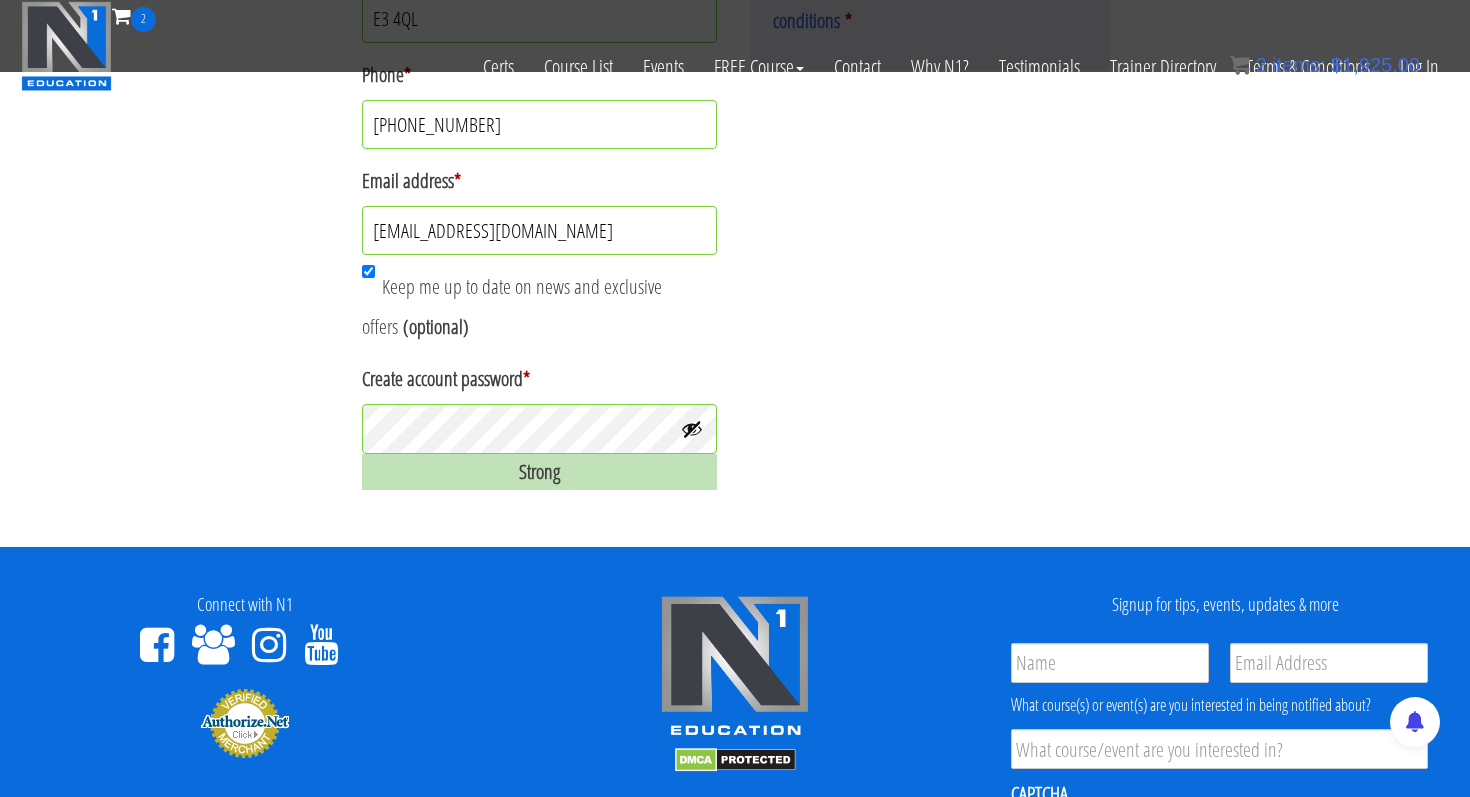 click on "Keep me up to date on news and exclusive offers" at bounding box center [512, 306] 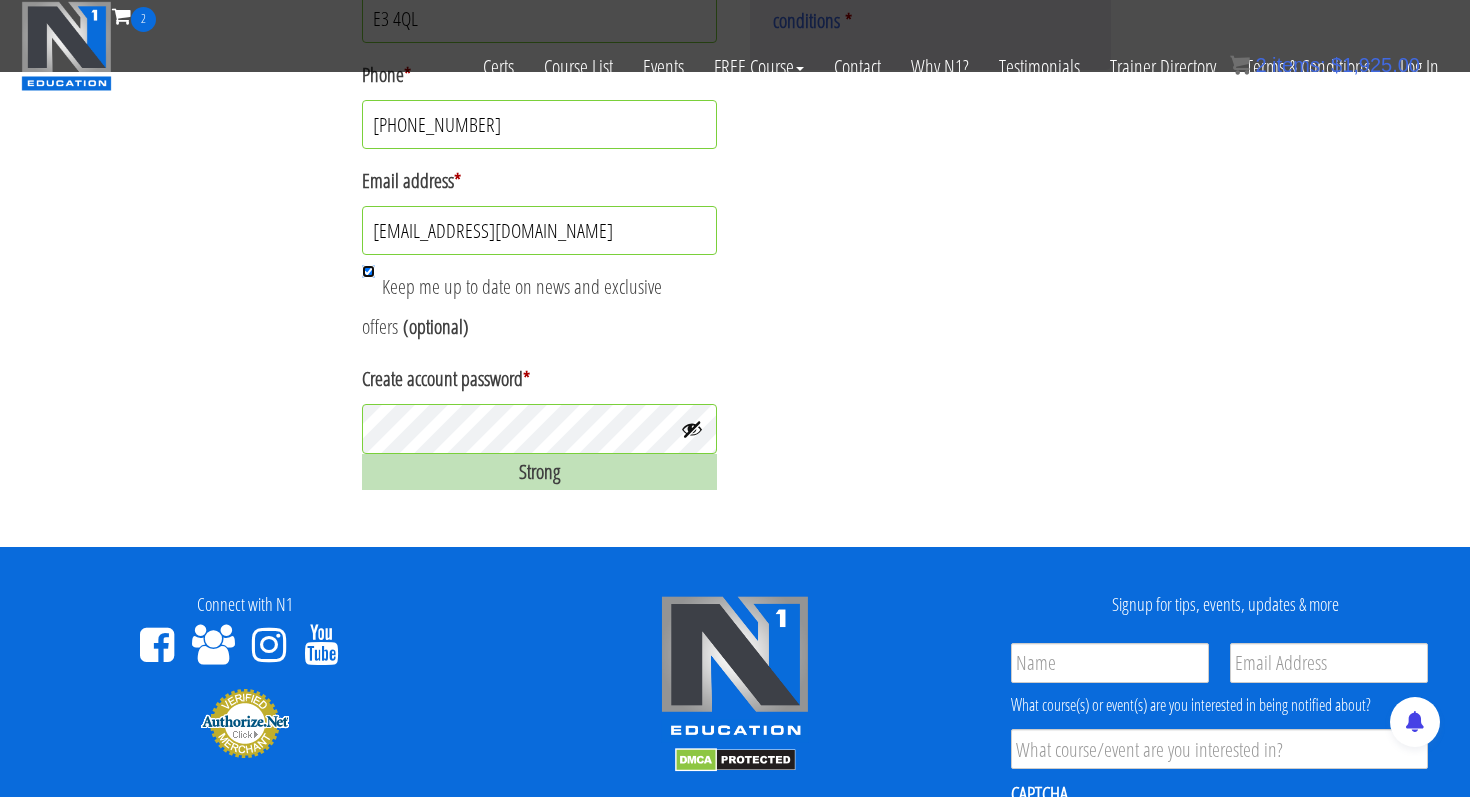 click on "Keep me up to date on news and exclusive offers   (optional)" at bounding box center [368, 271] 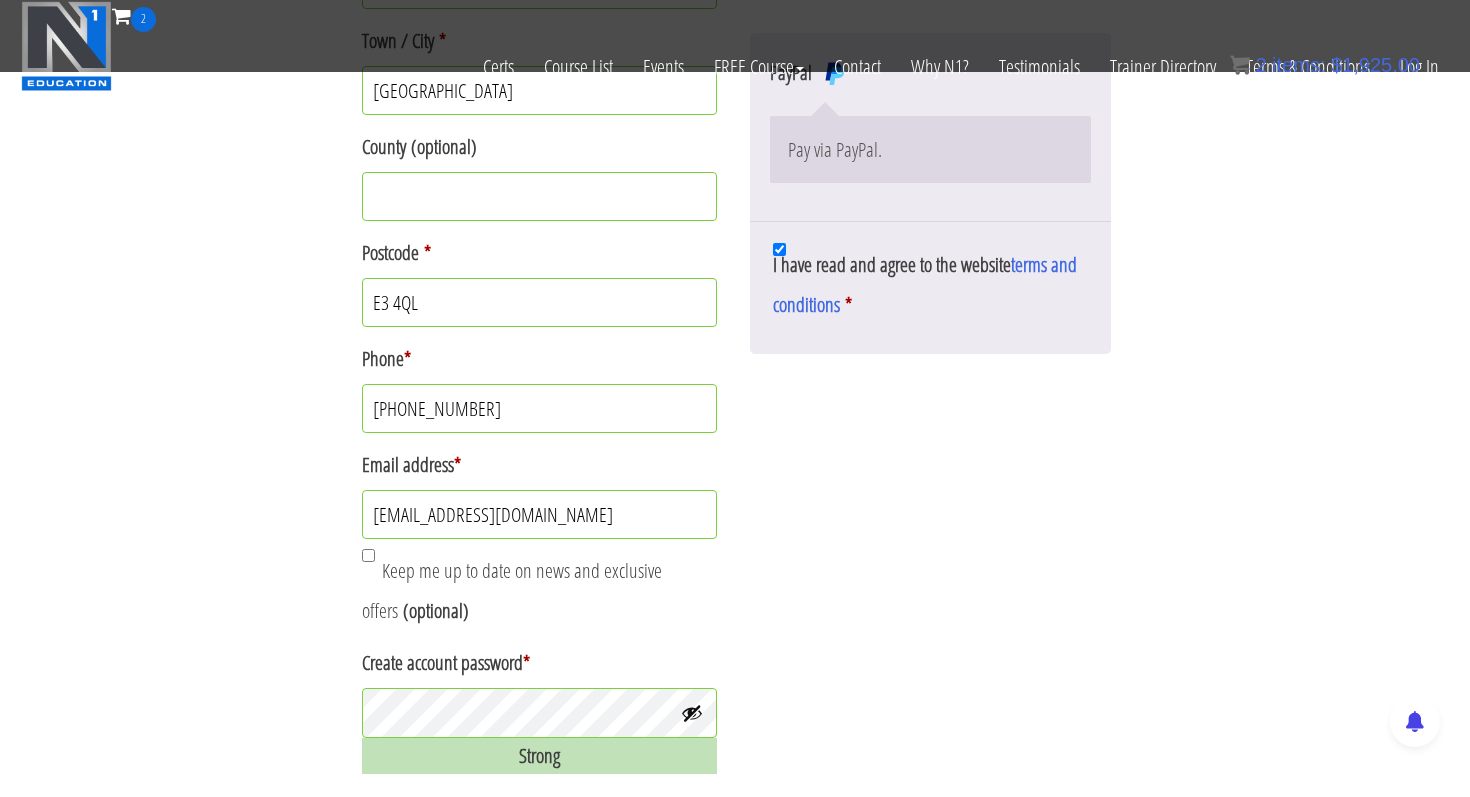 scroll, scrollTop: 804, scrollLeft: 0, axis: vertical 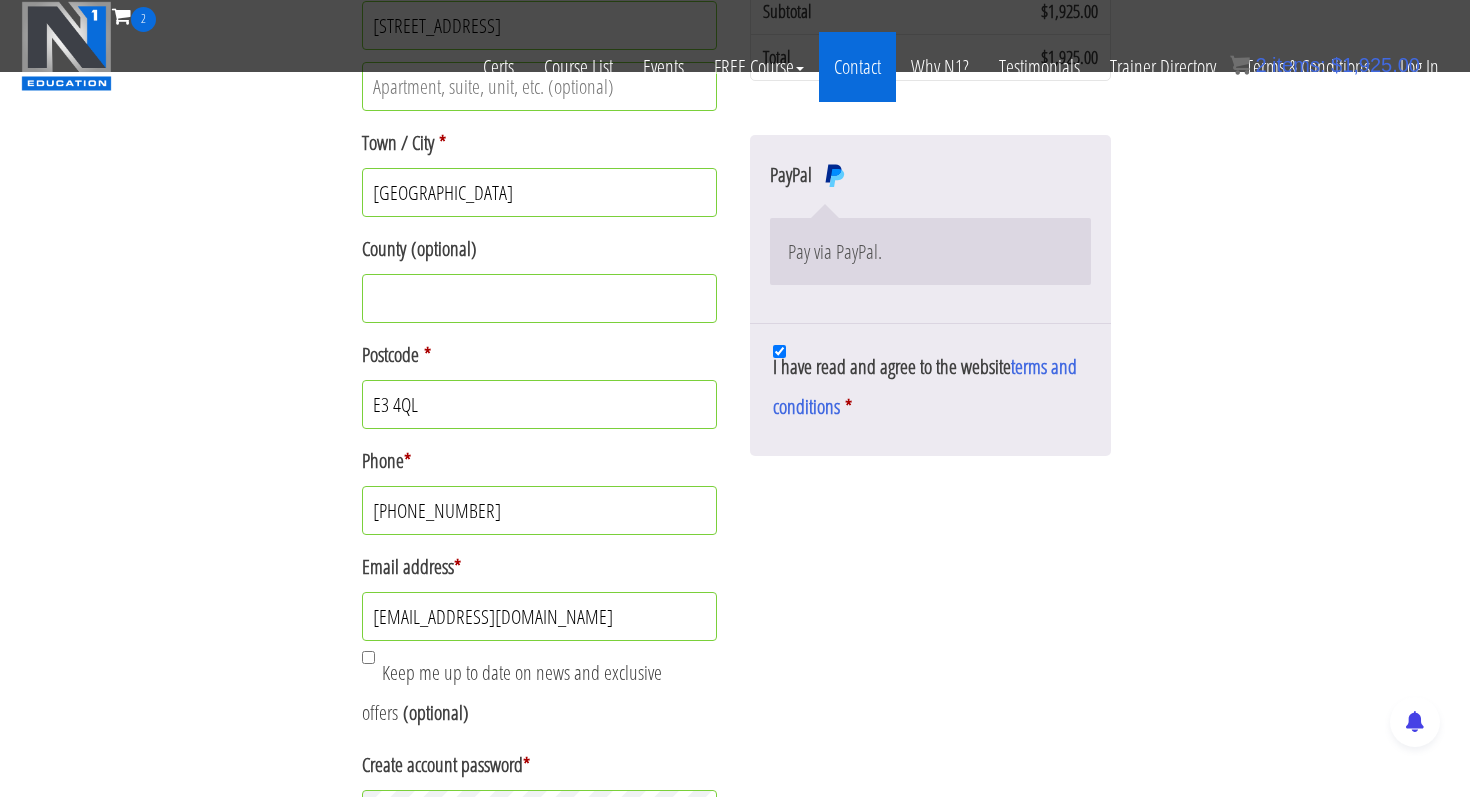 click on "Contact" at bounding box center (857, 67) 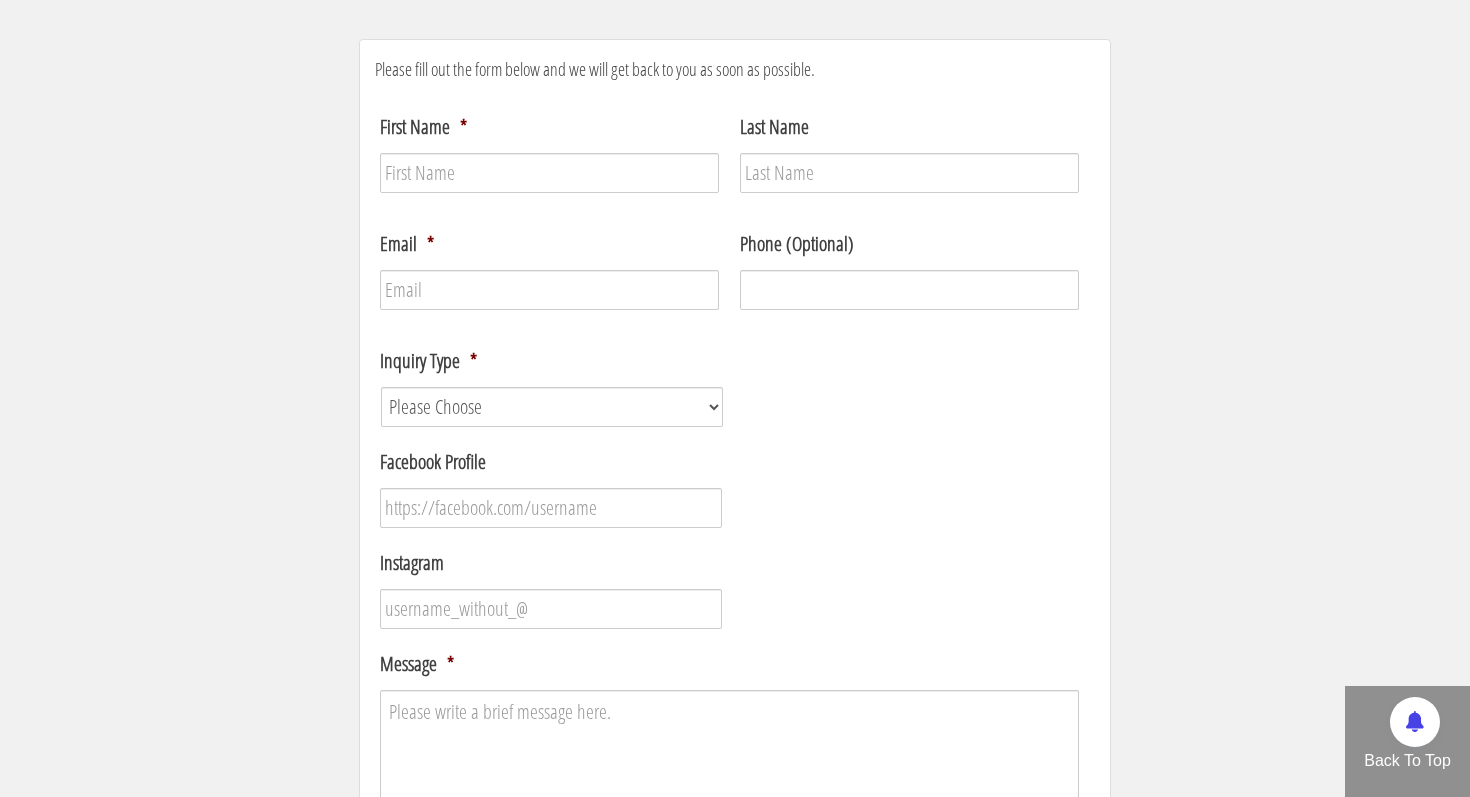 scroll, scrollTop: 322, scrollLeft: 0, axis: vertical 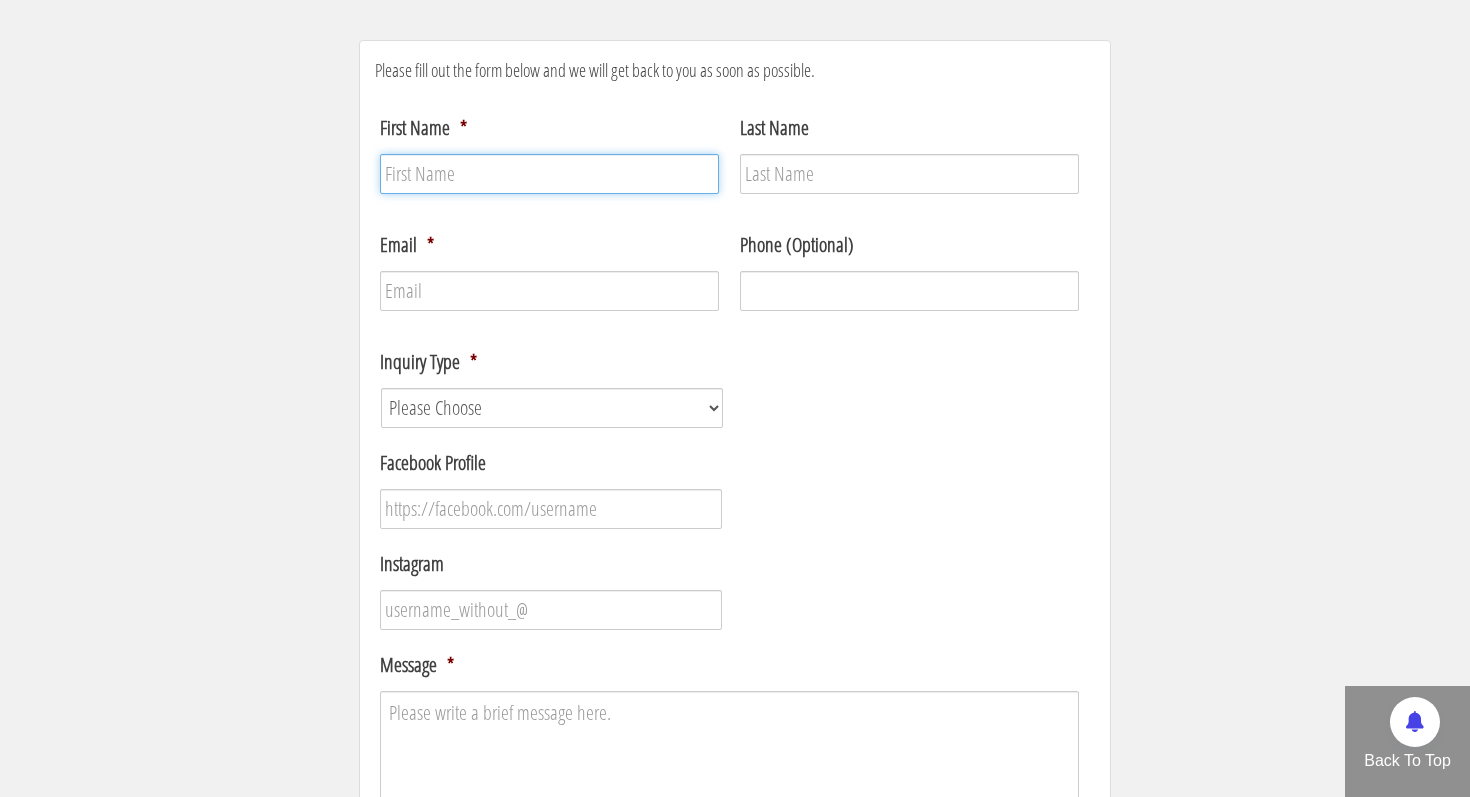 click on "First Name *" at bounding box center [549, 174] 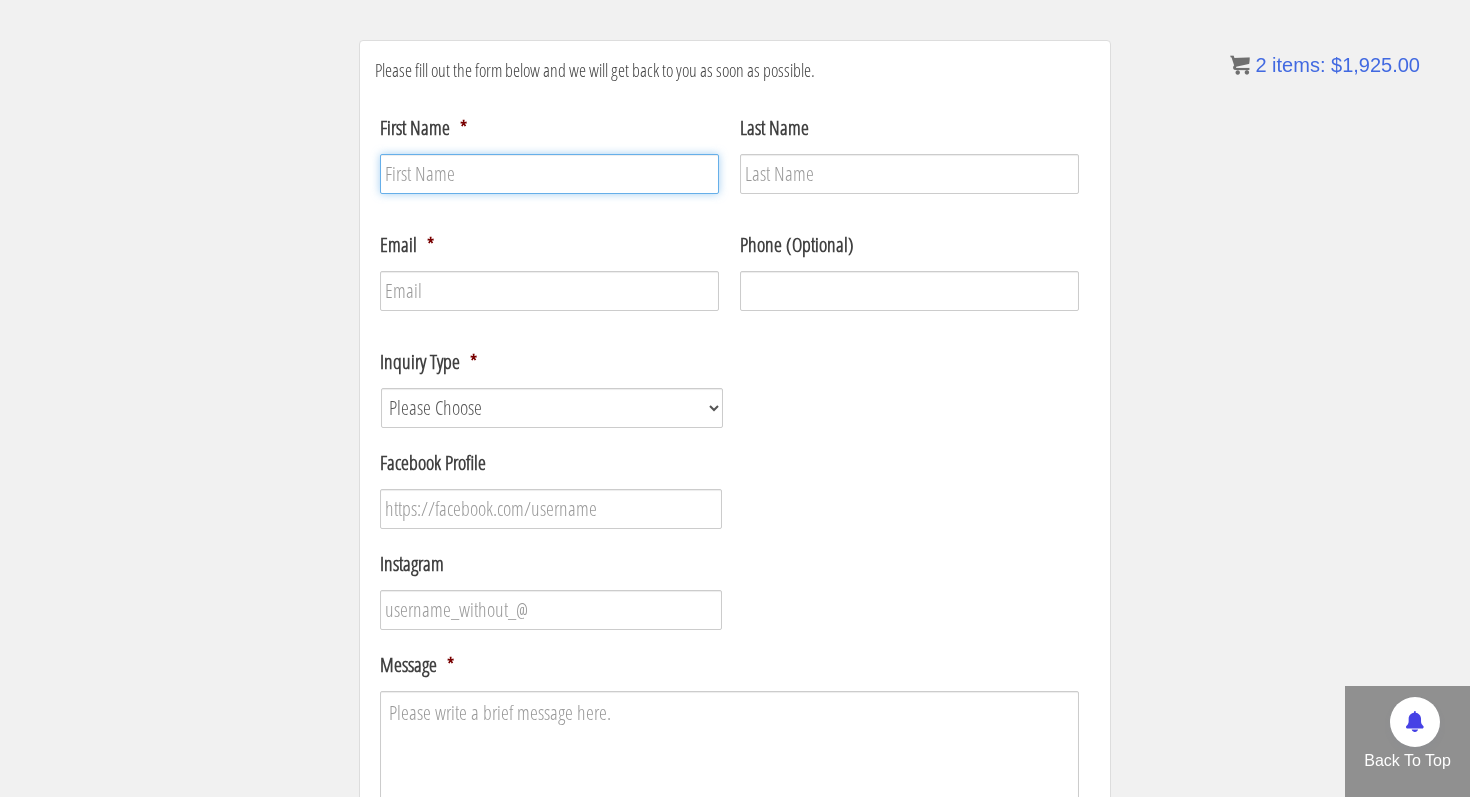 type on "[PERSON_NAME]" 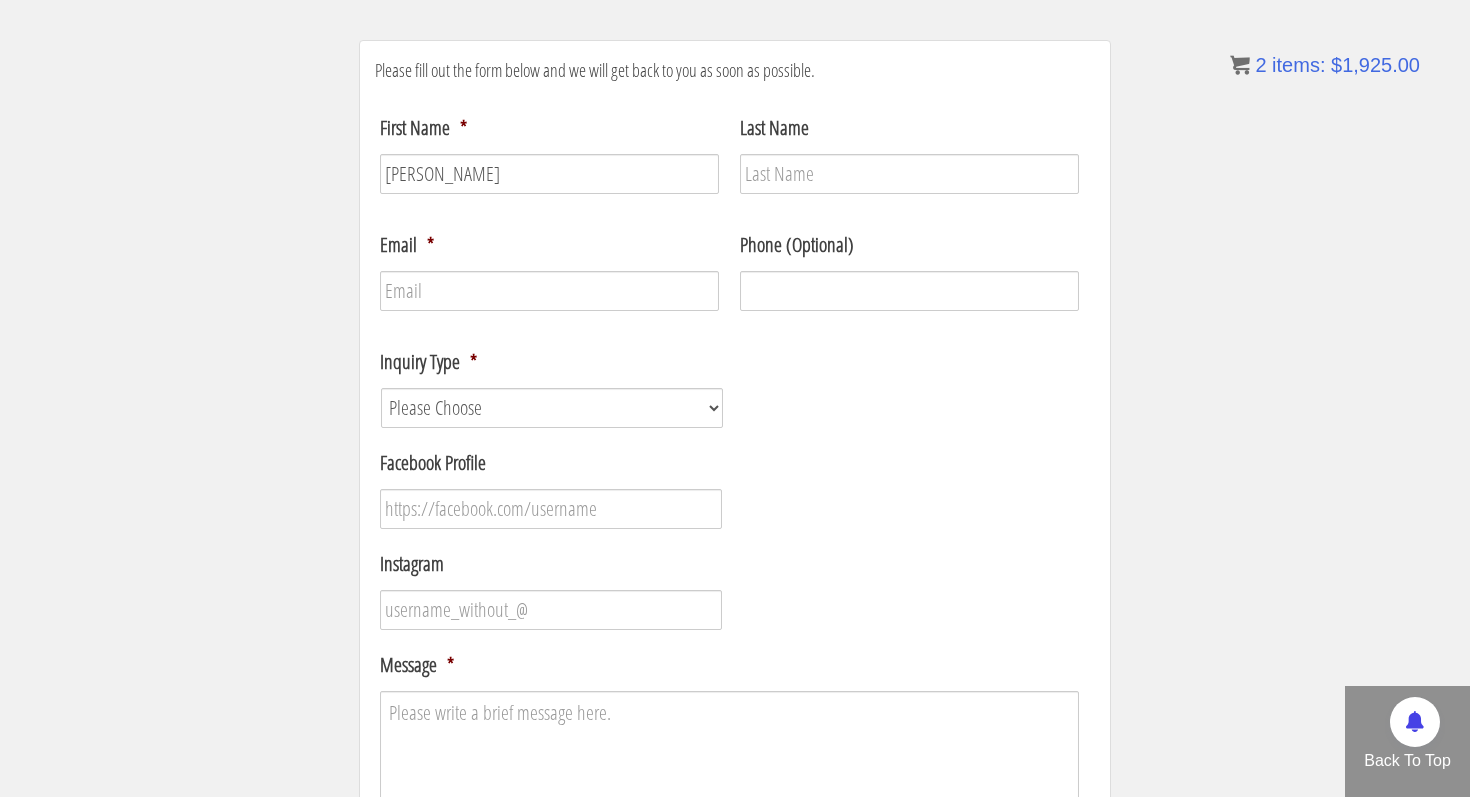 type on "Amin" 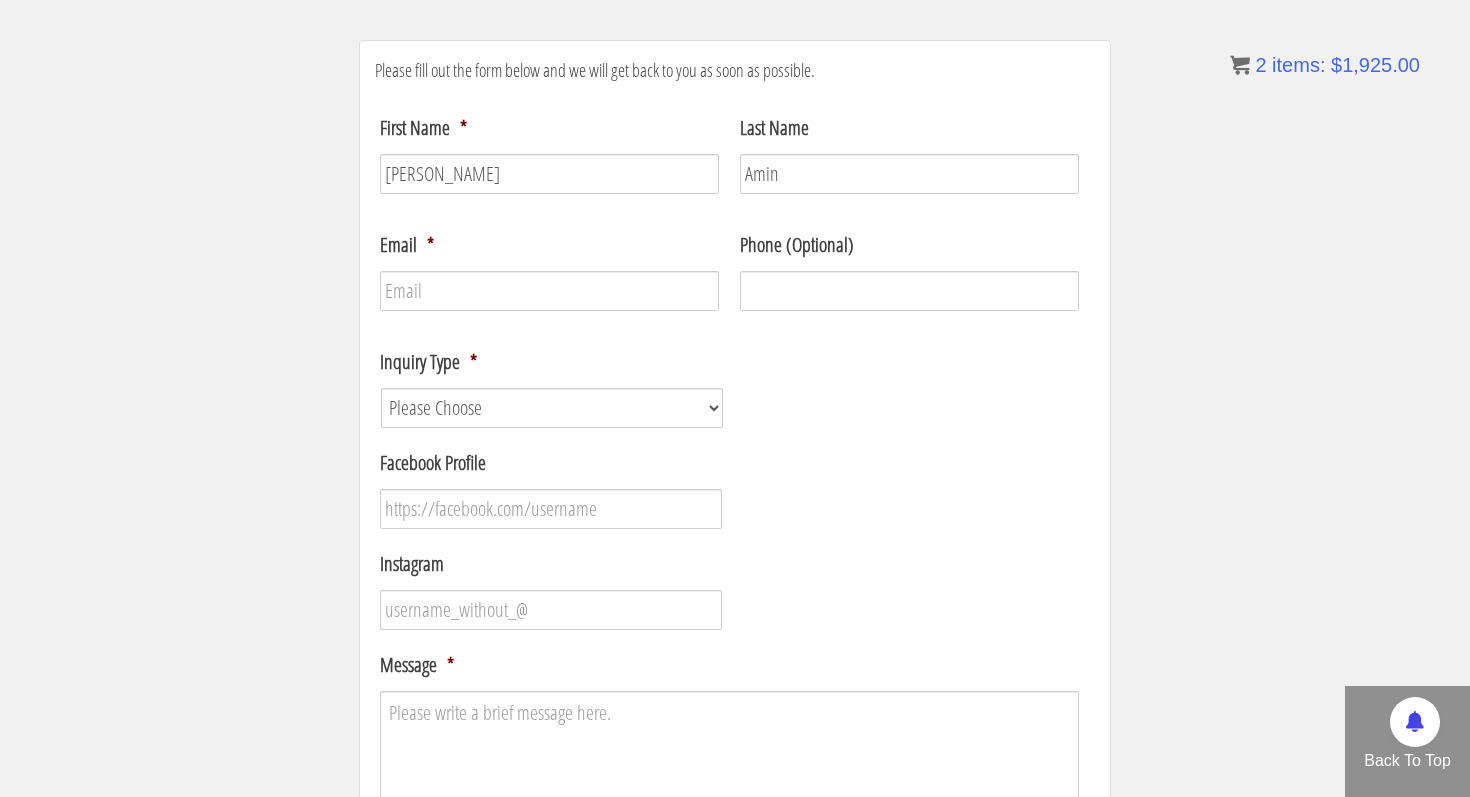 type on "[EMAIL_ADDRESS][DOMAIN_NAME]" 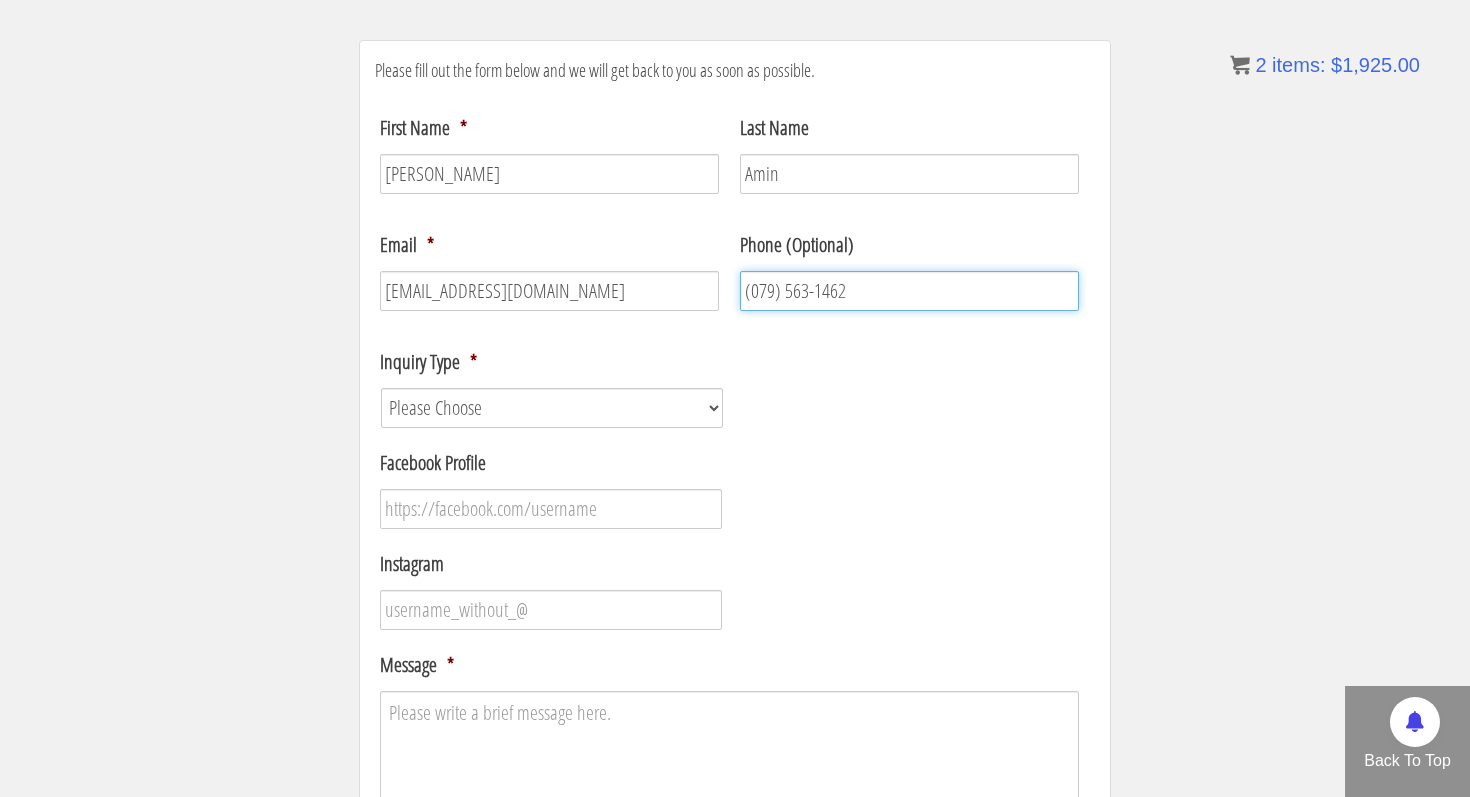 click on "(079) 563-1462" at bounding box center (909, 291) 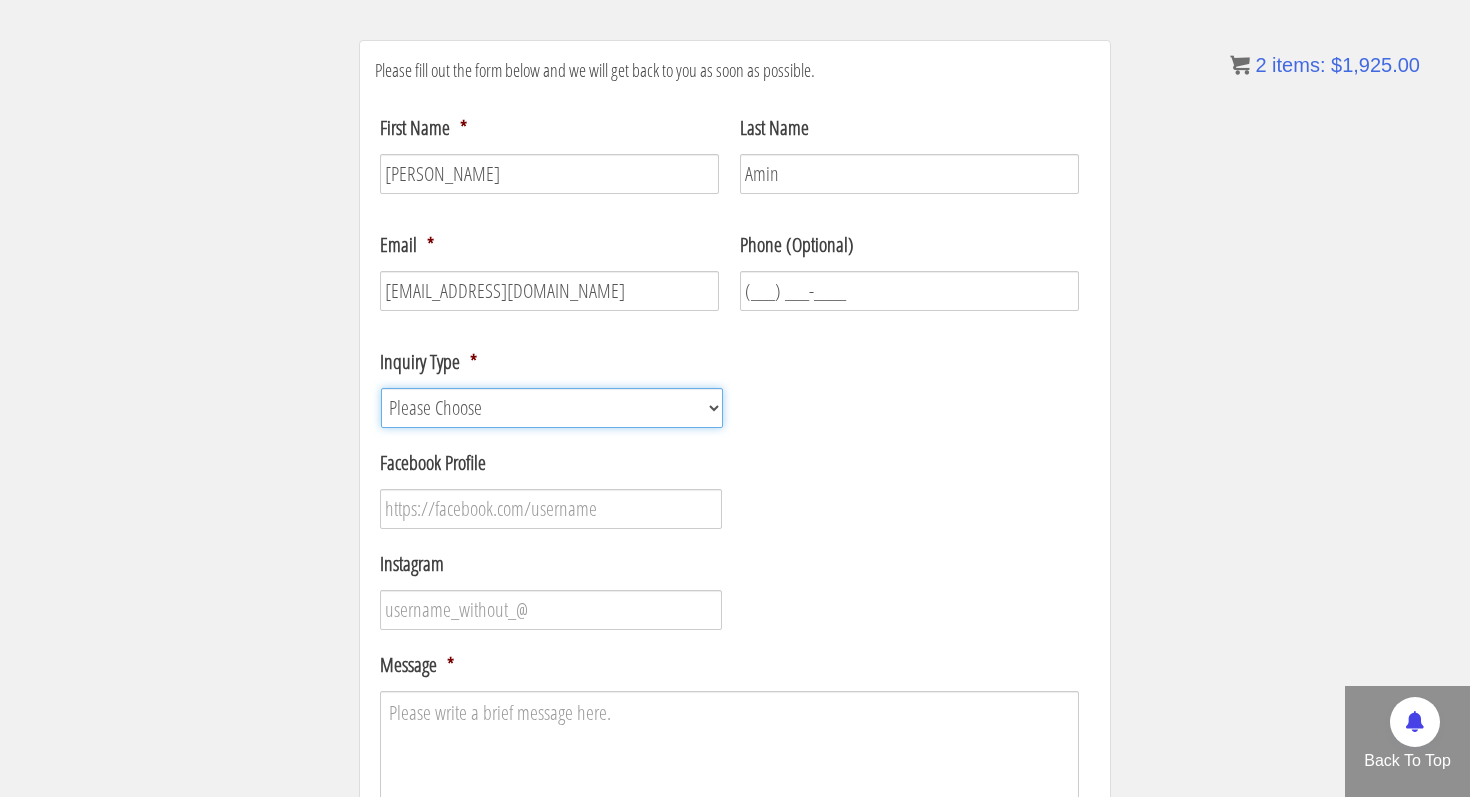 type 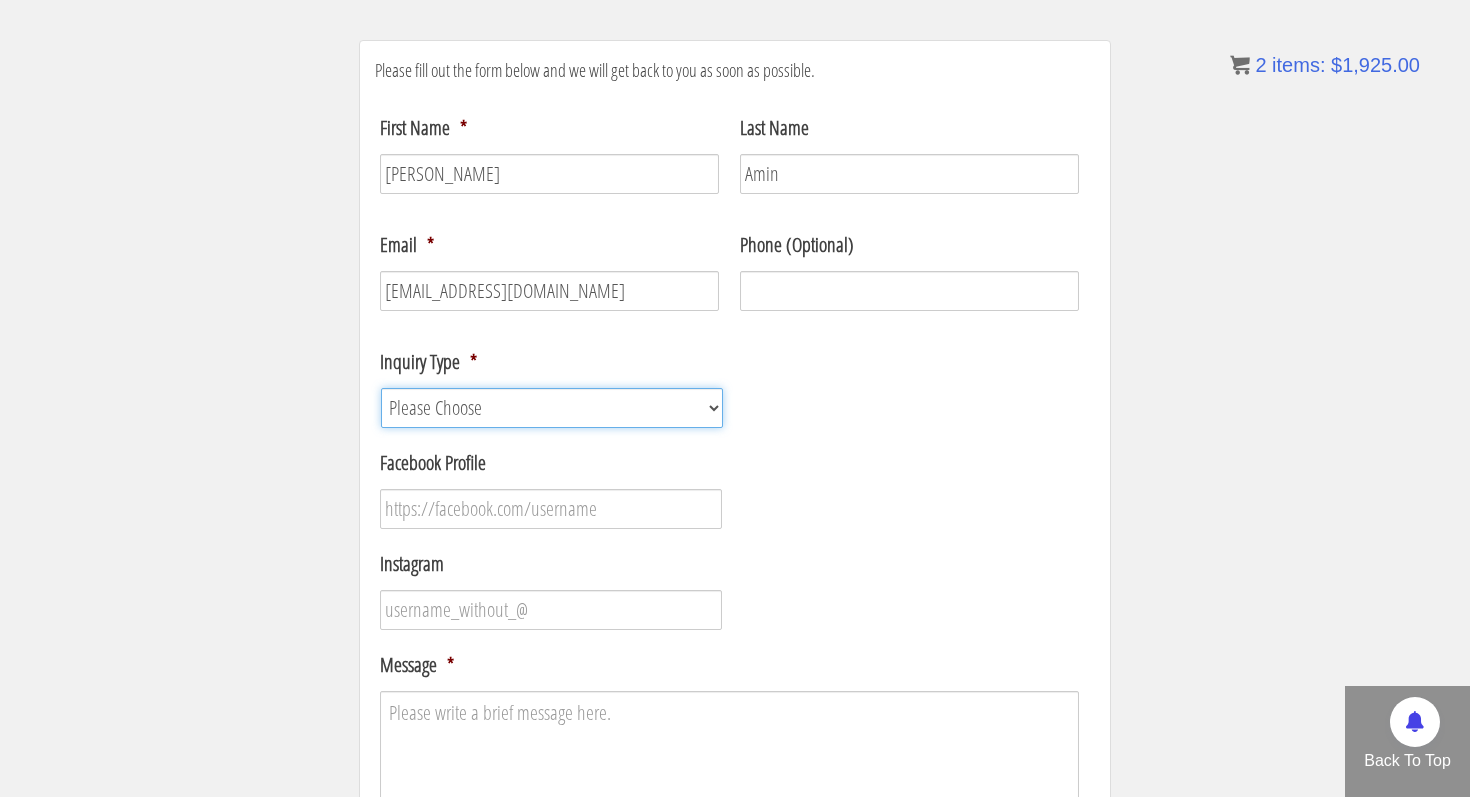 select on "Course / Certification Information" 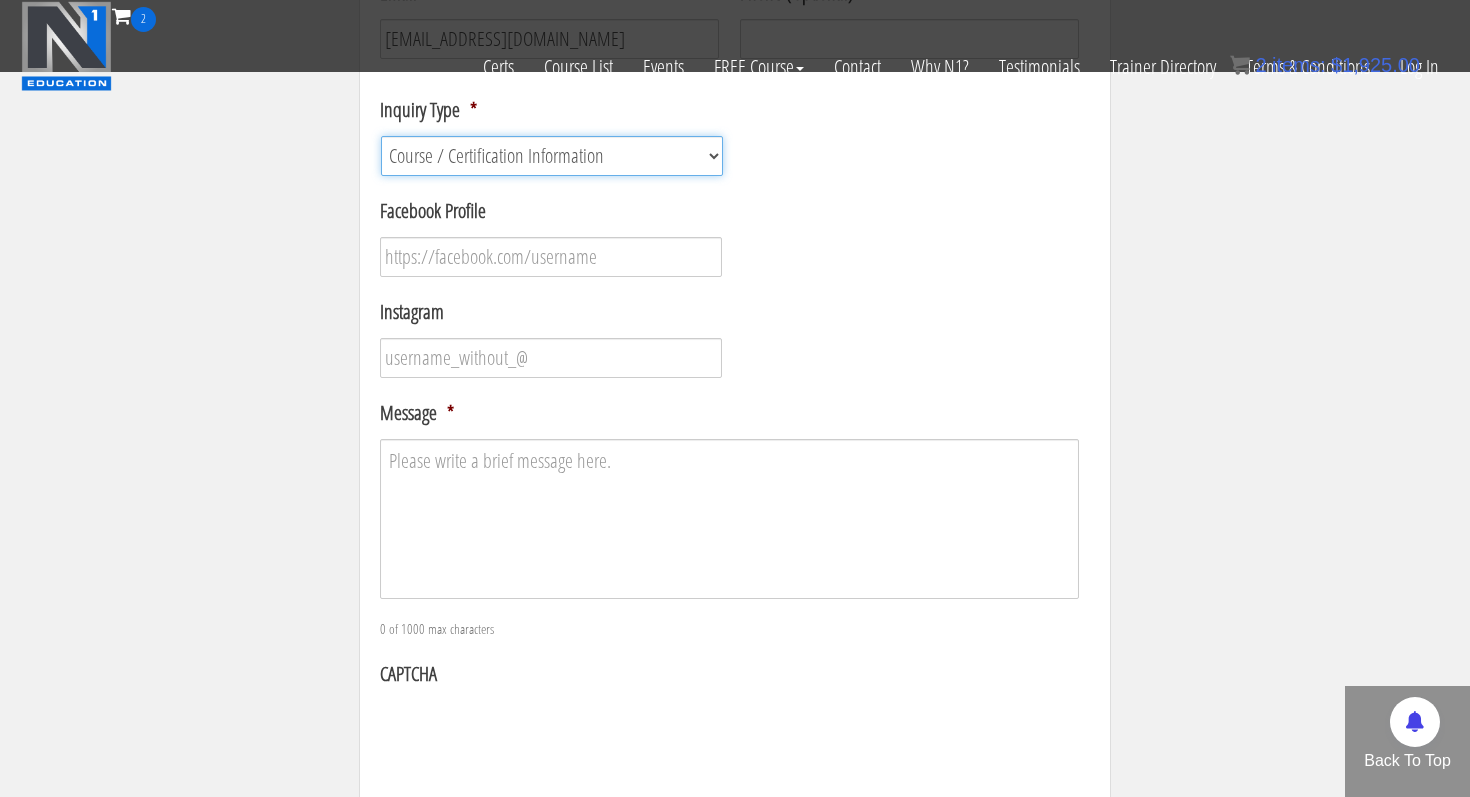 scroll, scrollTop: 448, scrollLeft: 0, axis: vertical 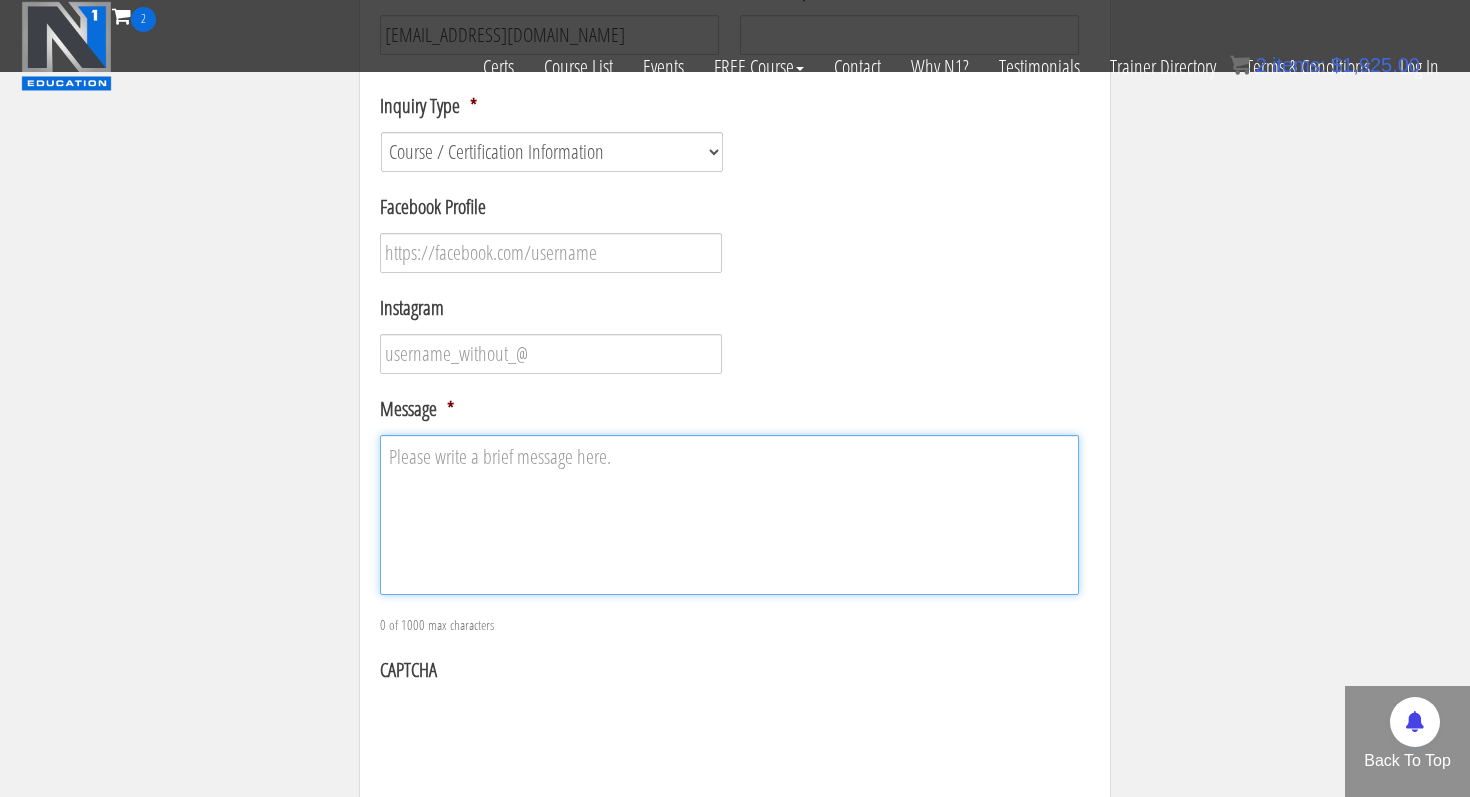 click on "Message *" at bounding box center (729, 515) 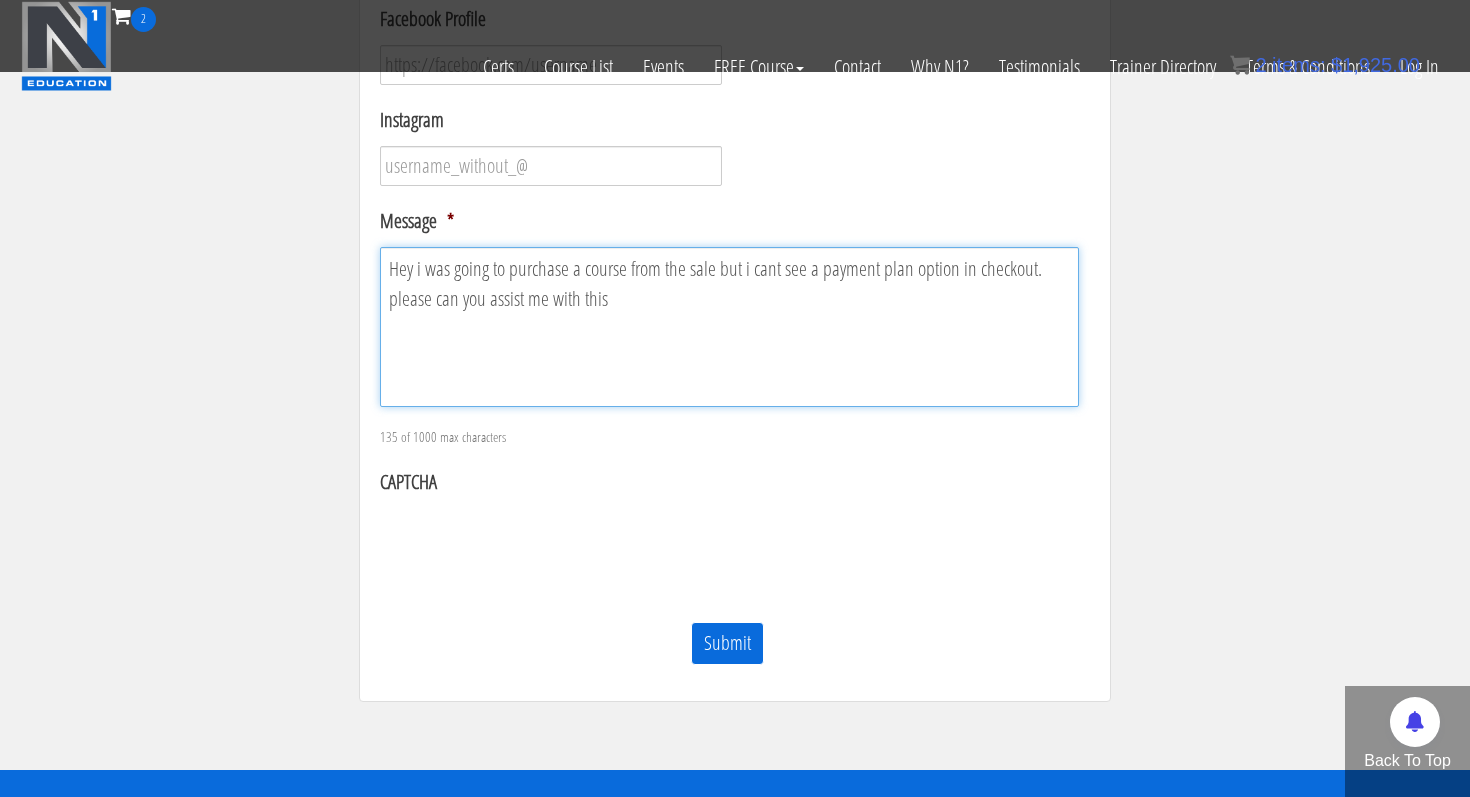 scroll, scrollTop: 658, scrollLeft: 0, axis: vertical 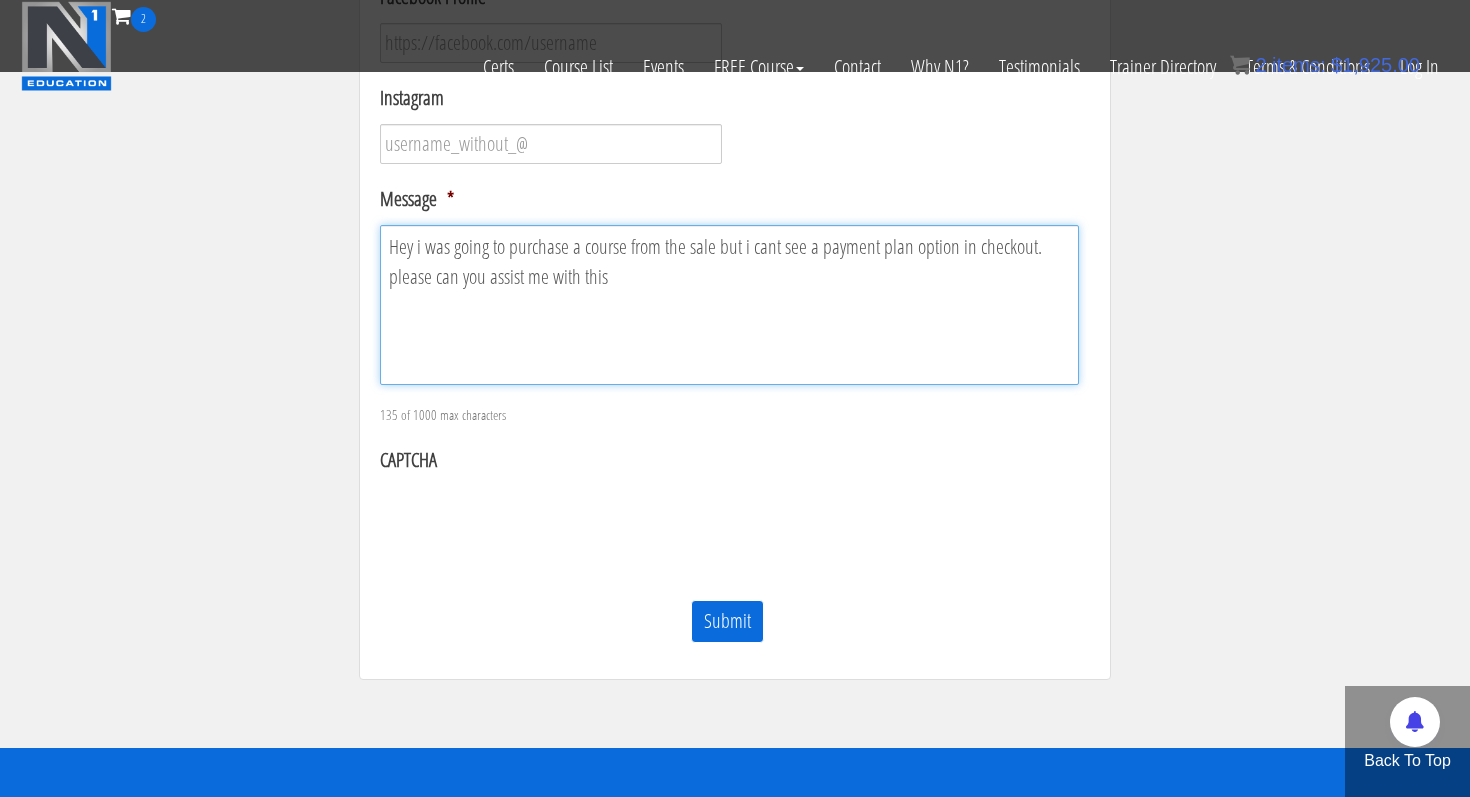 type on "Hey i was going to purchase a course from the sale but i cant see a payment plan option in checkout. please can you assist me with this" 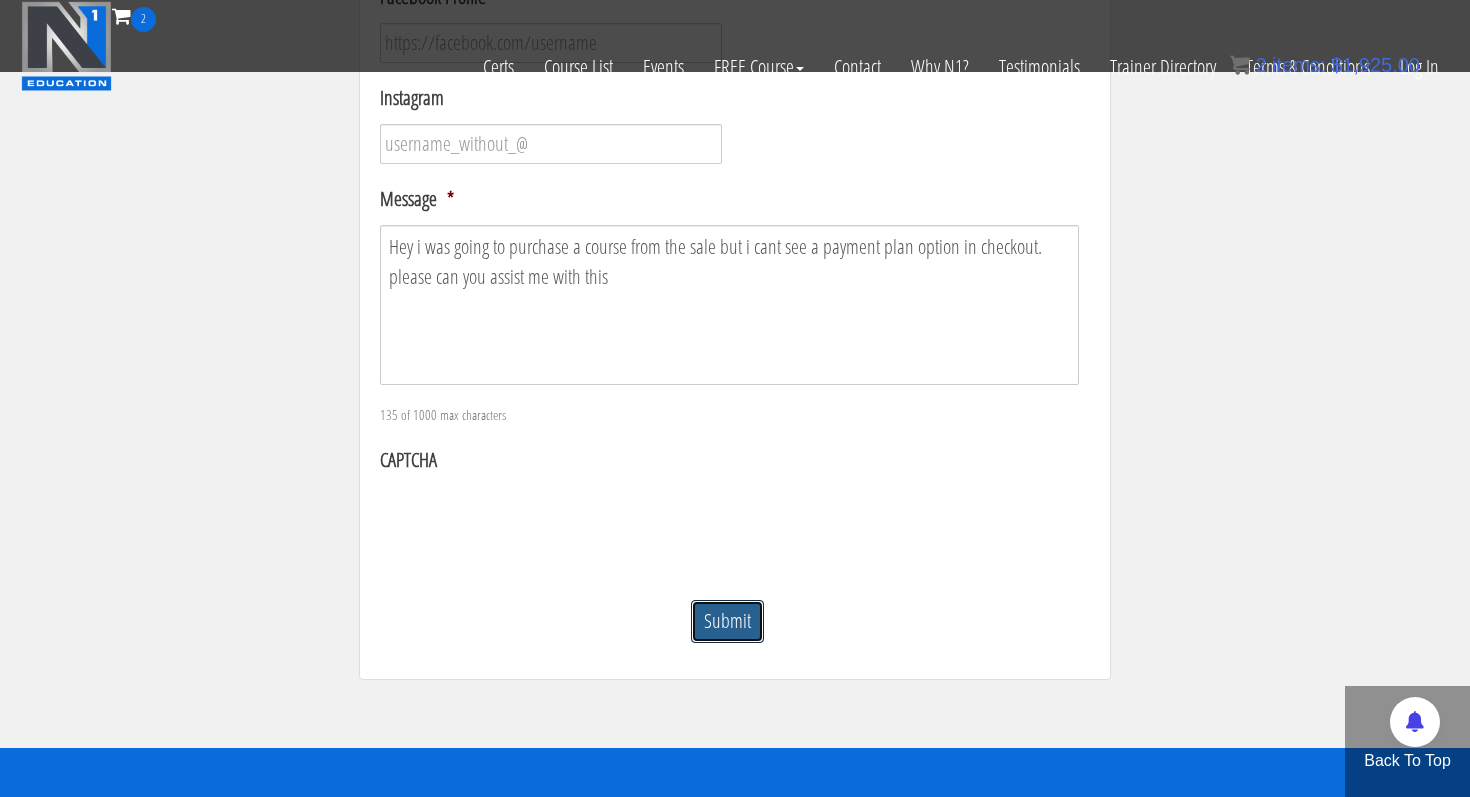 click on "Submit" at bounding box center [727, 621] 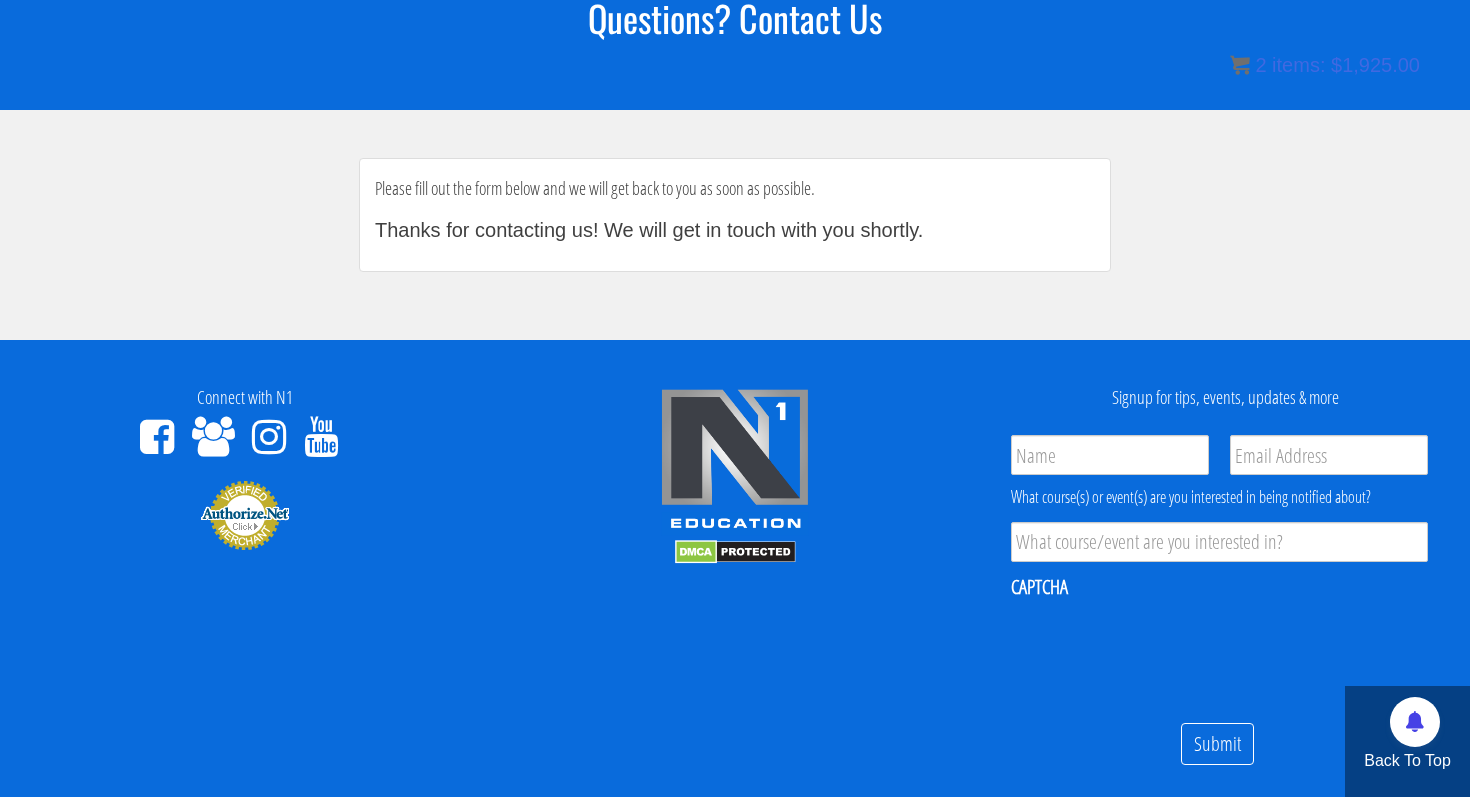 scroll, scrollTop: 210, scrollLeft: 0, axis: vertical 